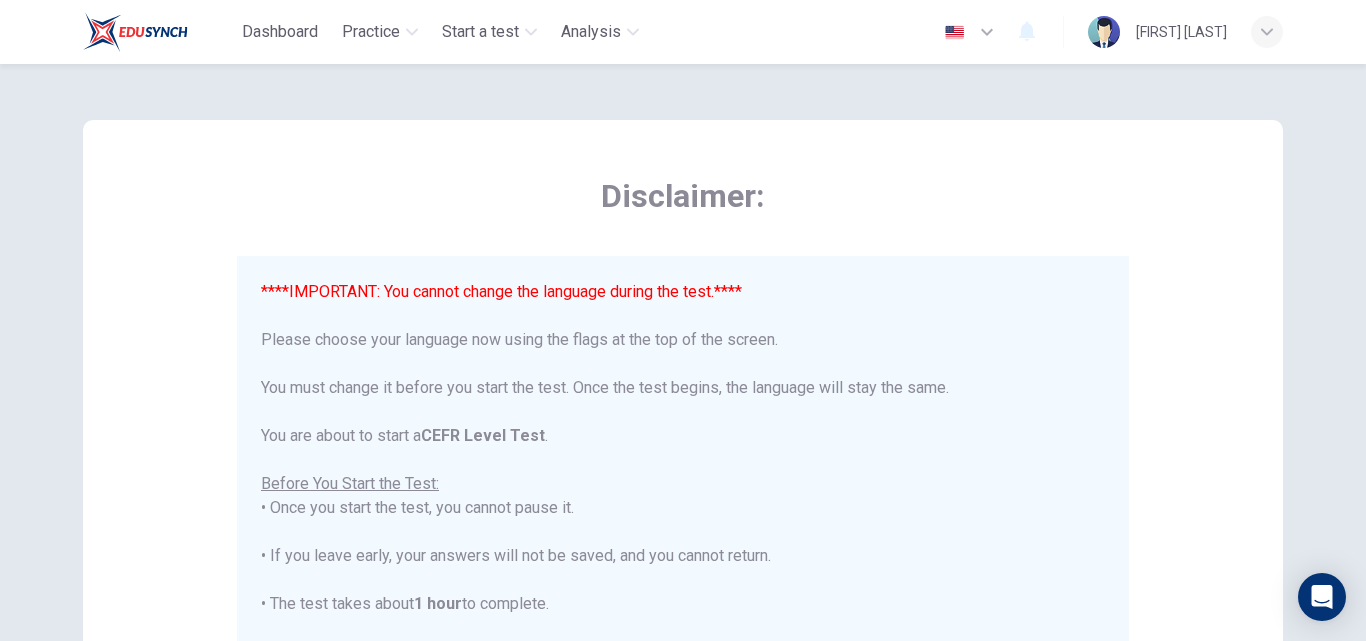 scroll, scrollTop: 0, scrollLeft: 0, axis: both 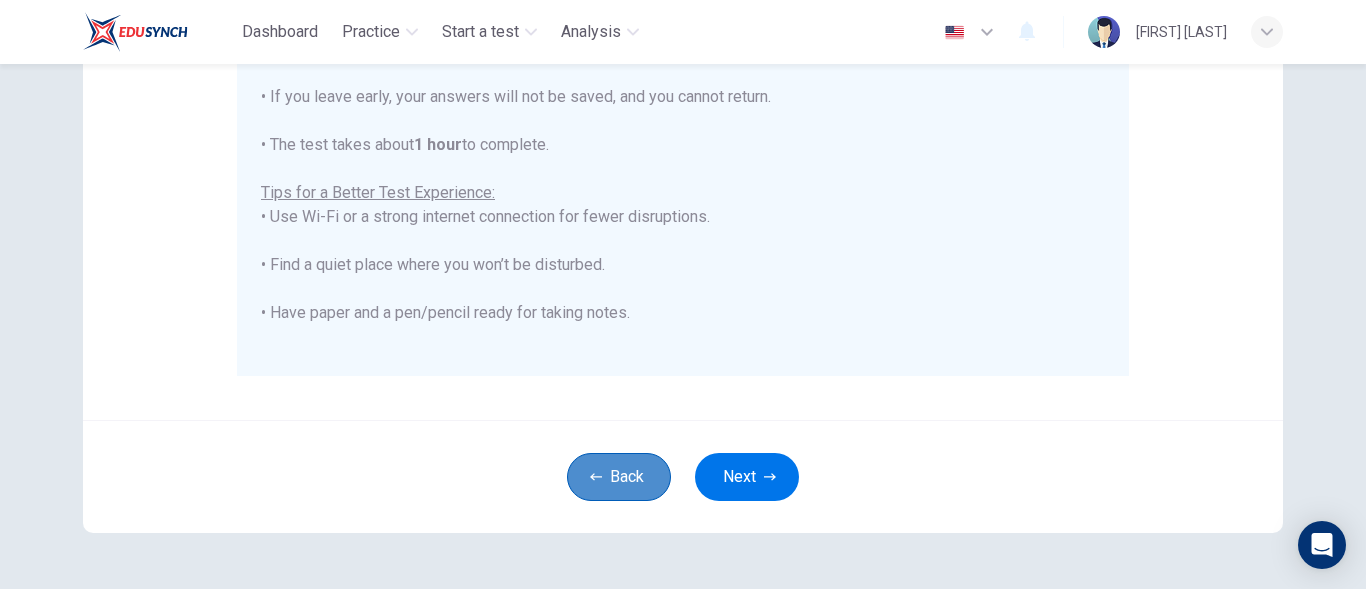 click on "Back" at bounding box center [619, 477] 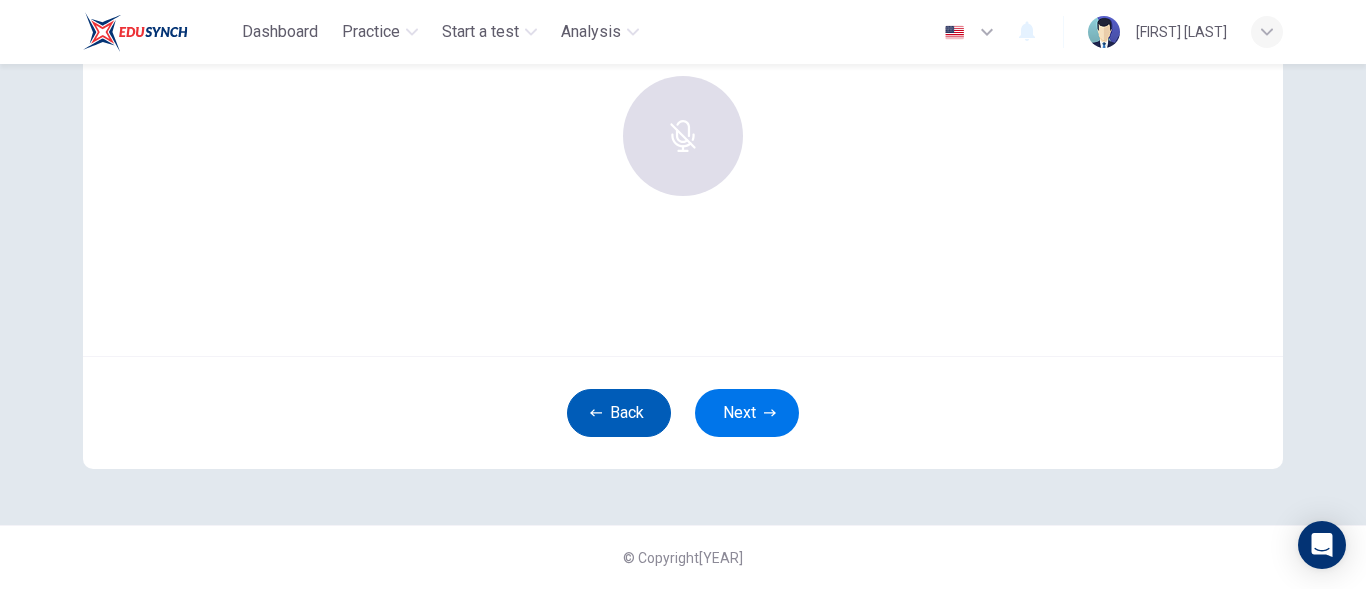 scroll, scrollTop: 243, scrollLeft: 0, axis: vertical 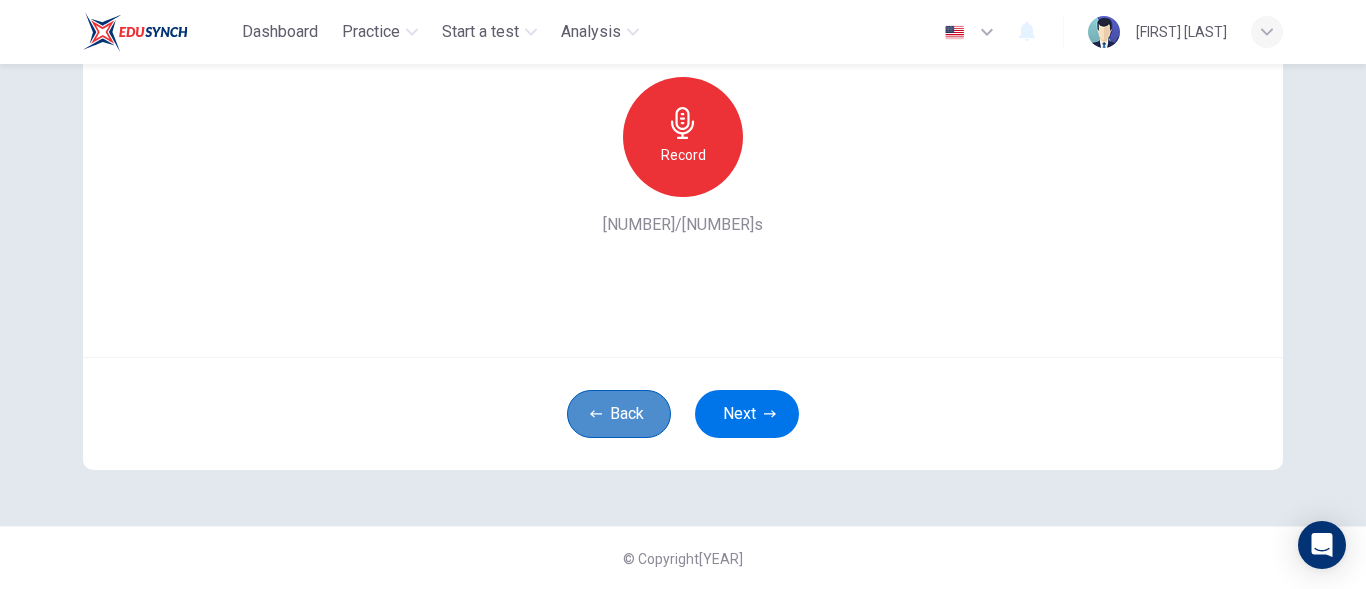click on "Back" at bounding box center [619, 414] 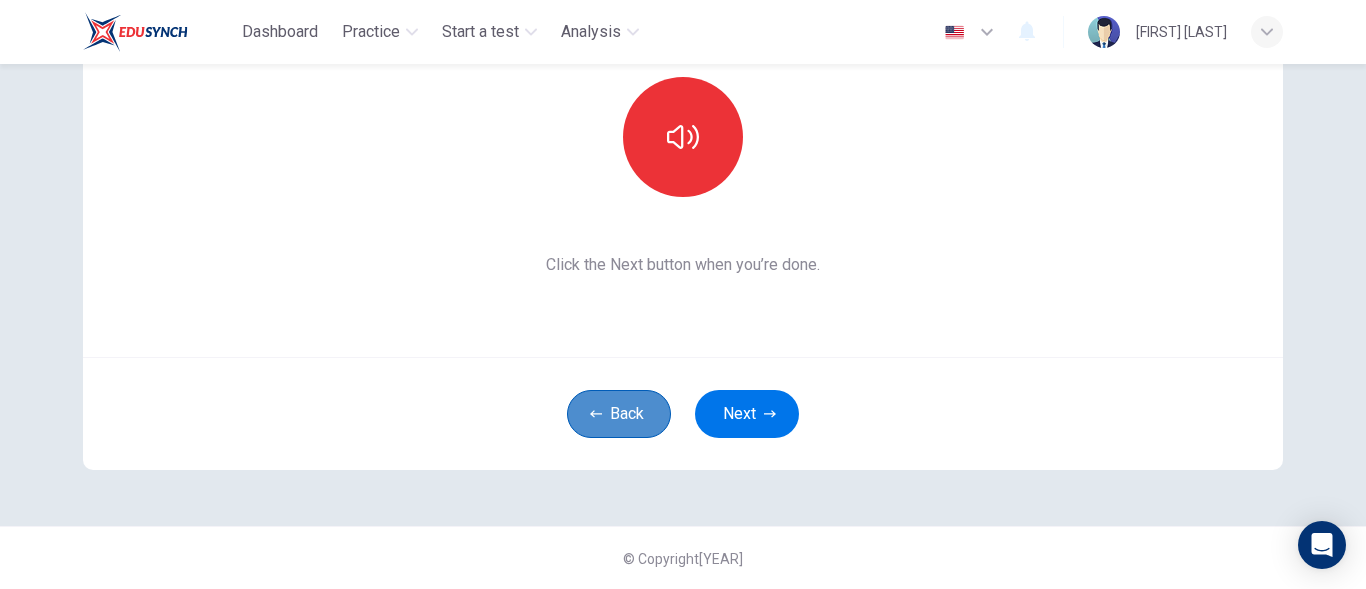 click on "Back" at bounding box center (619, 414) 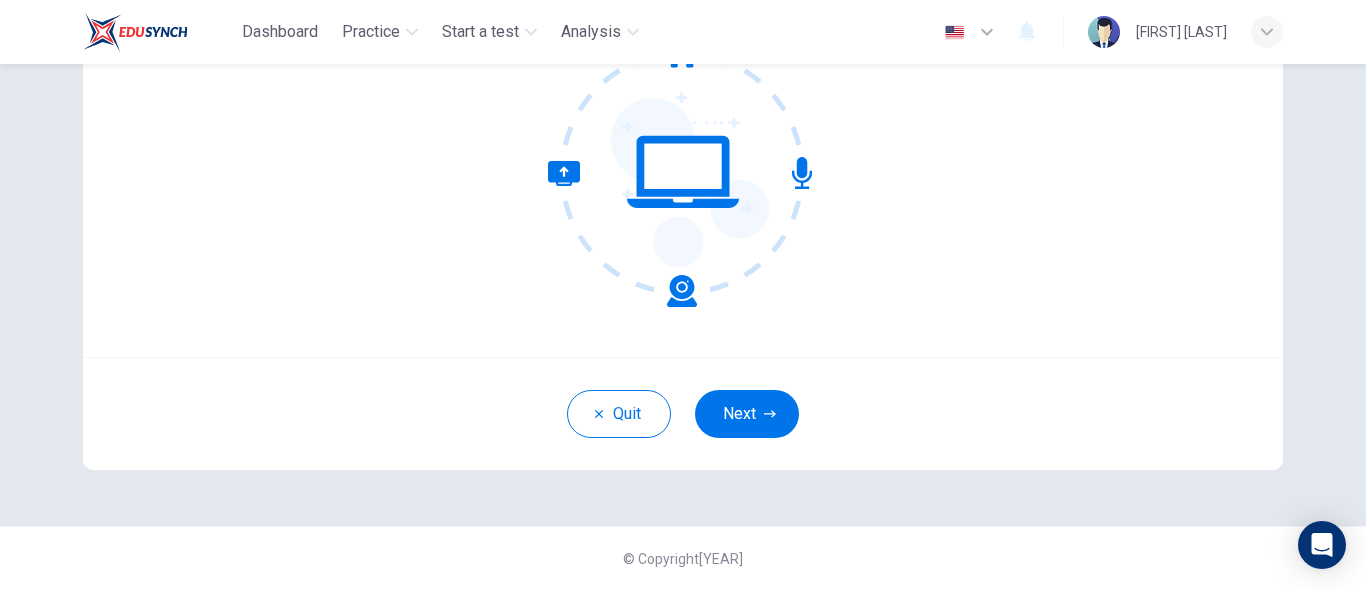scroll, scrollTop: 0, scrollLeft: 0, axis: both 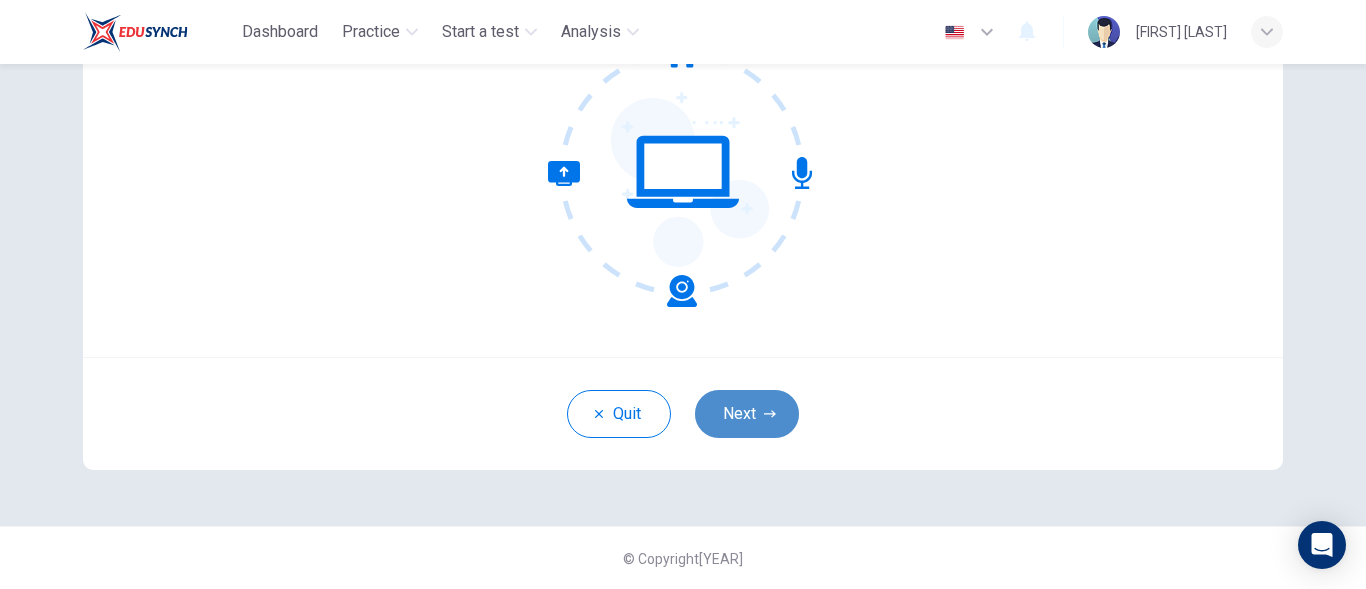 click on "Next" at bounding box center [747, 414] 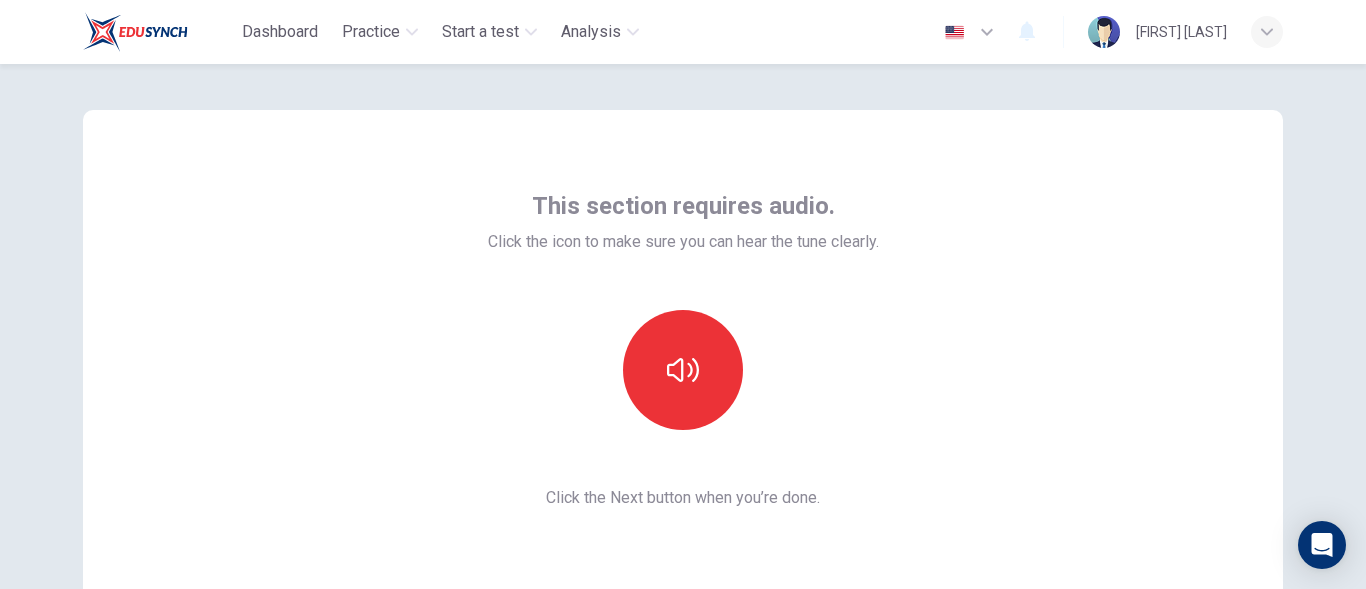 scroll, scrollTop: 0, scrollLeft: 0, axis: both 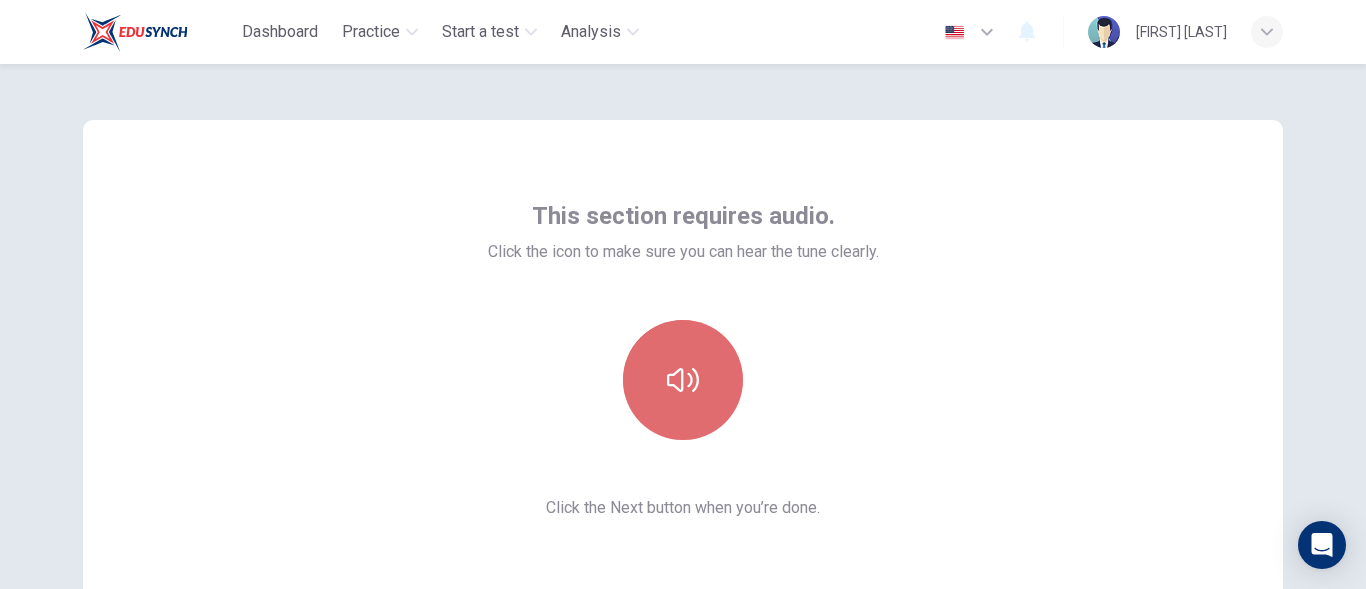 click at bounding box center [683, 380] 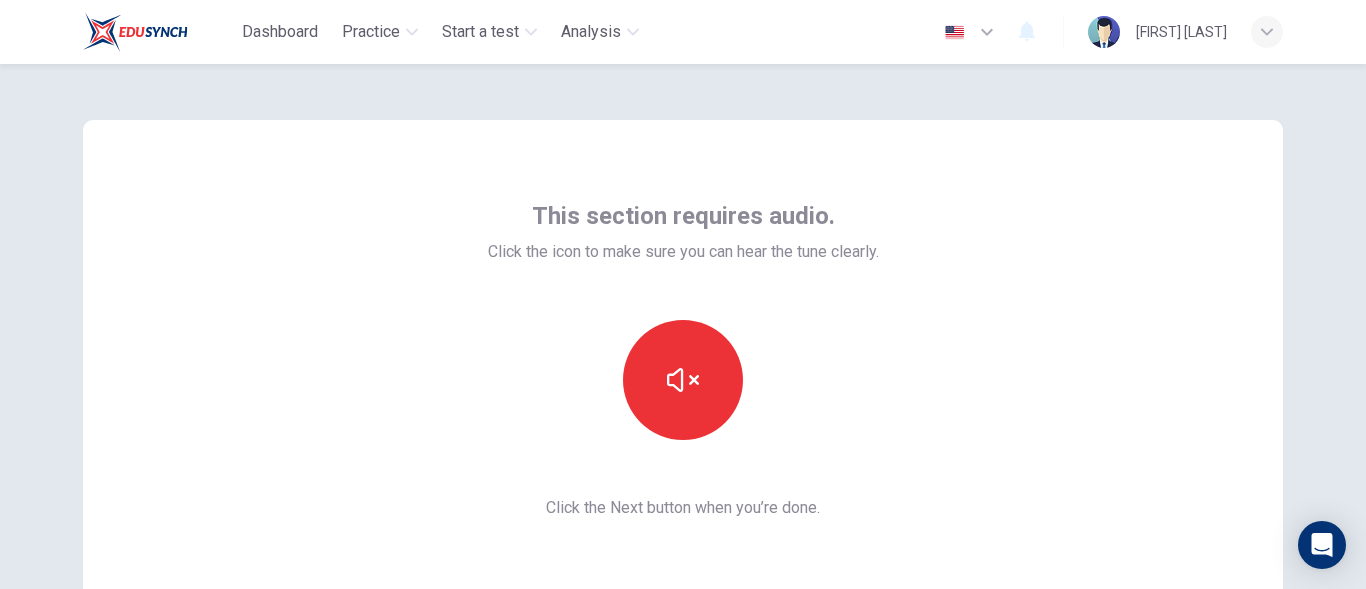 scroll, scrollTop: 243, scrollLeft: 0, axis: vertical 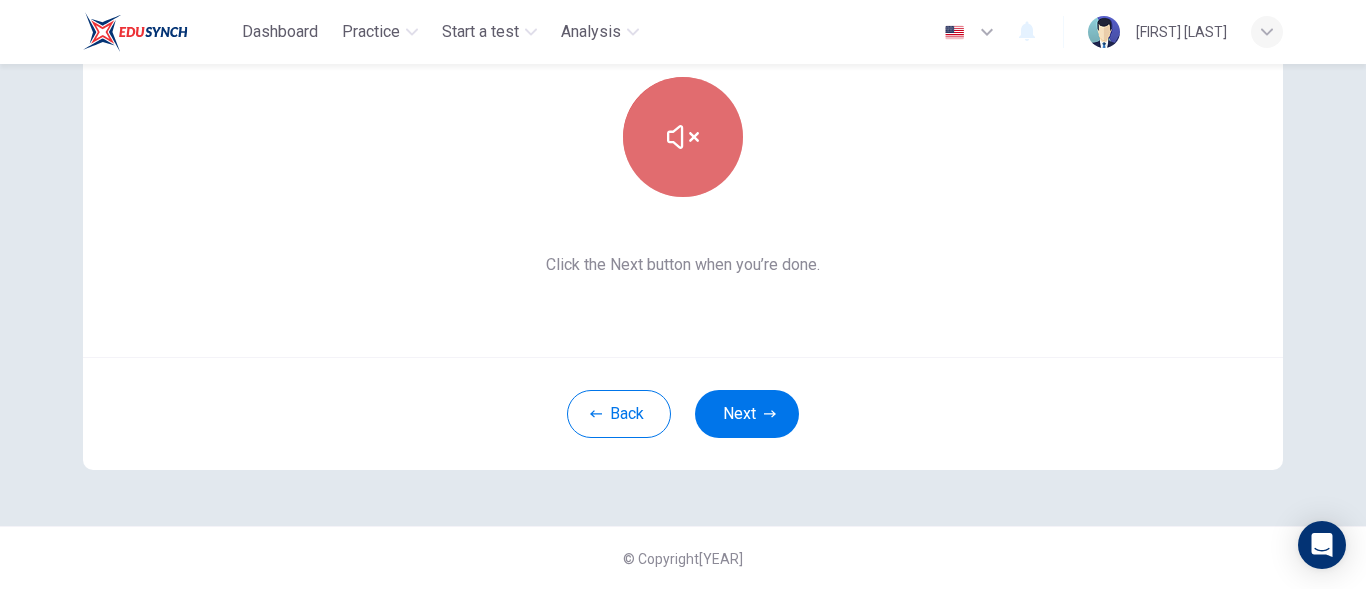 click at bounding box center (683, 137) 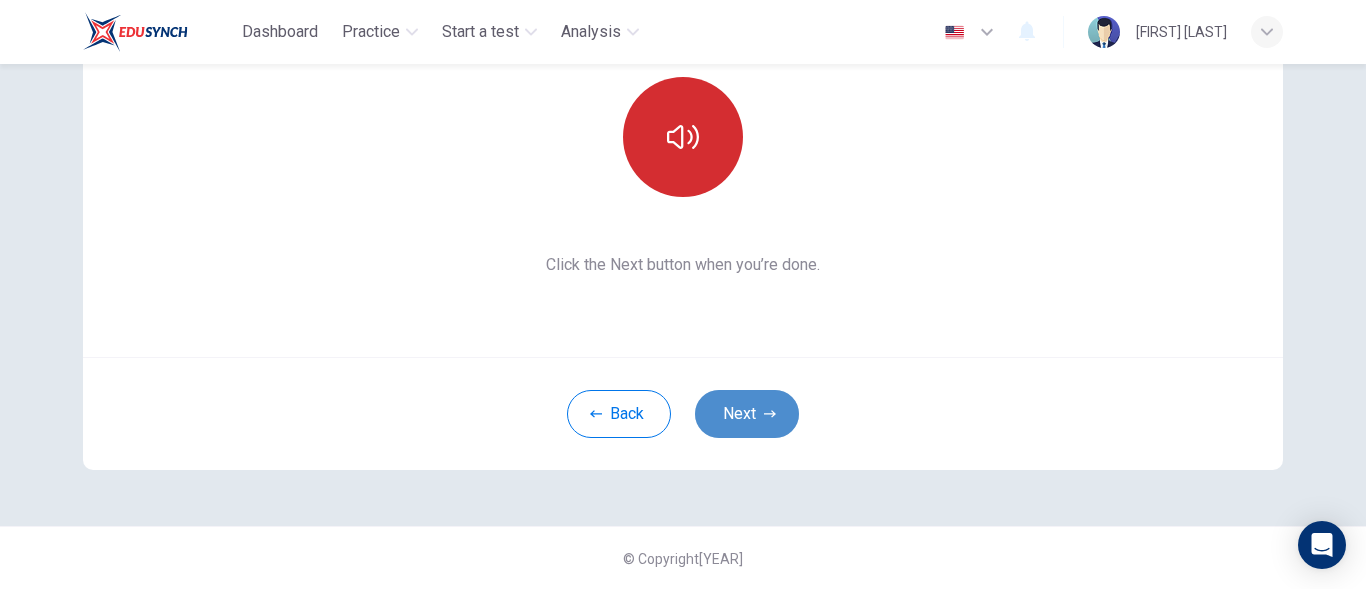 click on "Next" at bounding box center [747, 414] 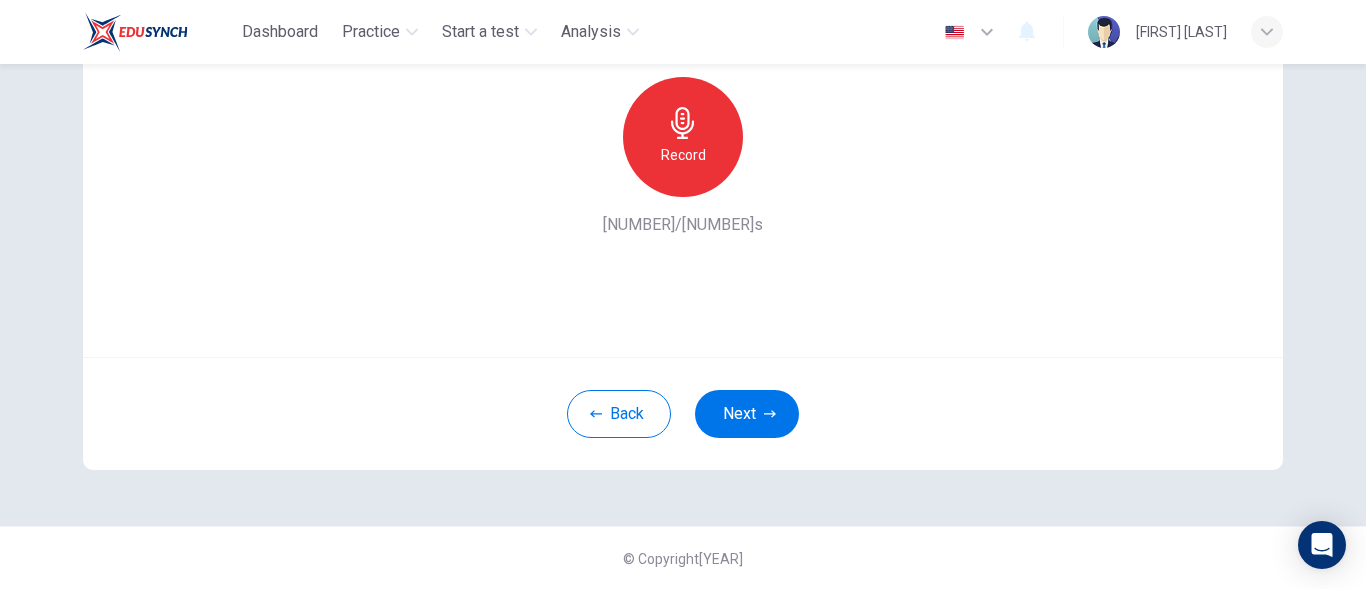 scroll, scrollTop: 1, scrollLeft: 0, axis: vertical 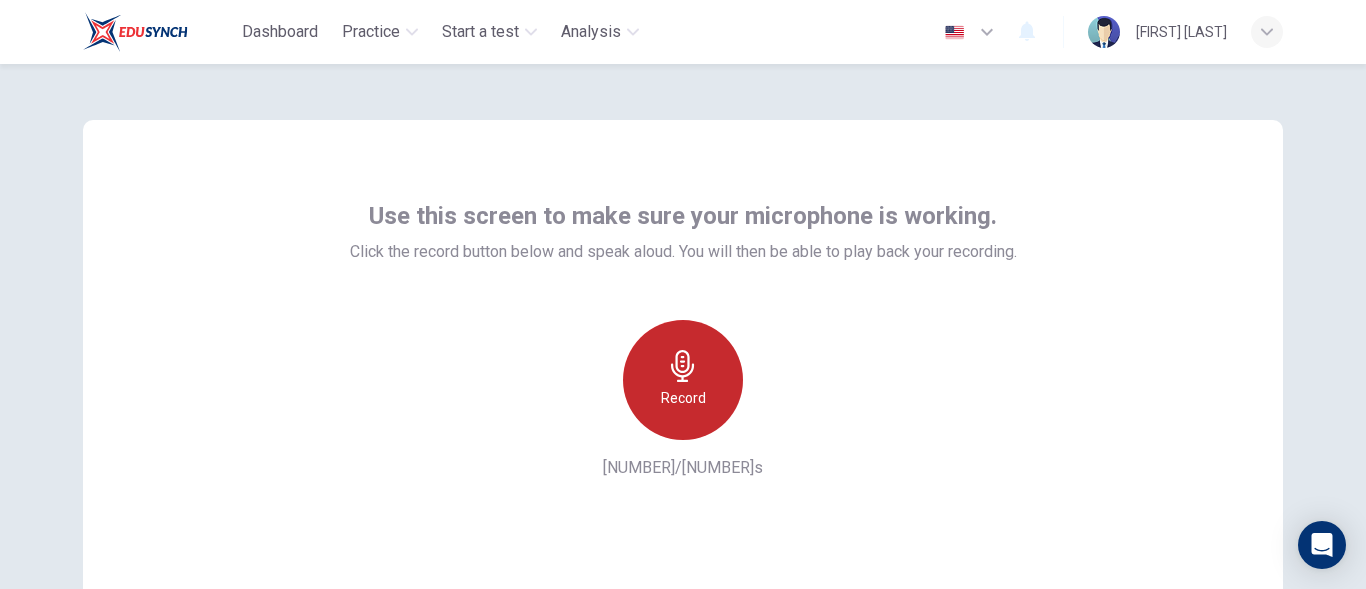 click at bounding box center [682, 366] 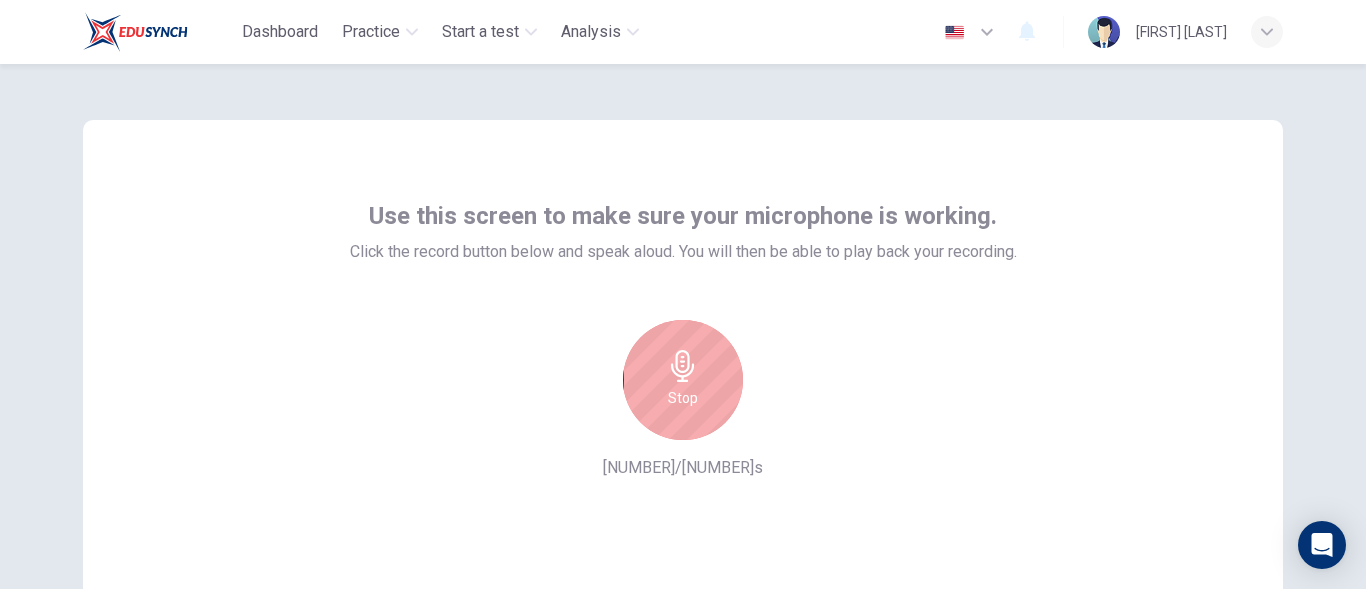 scroll, scrollTop: 243, scrollLeft: 0, axis: vertical 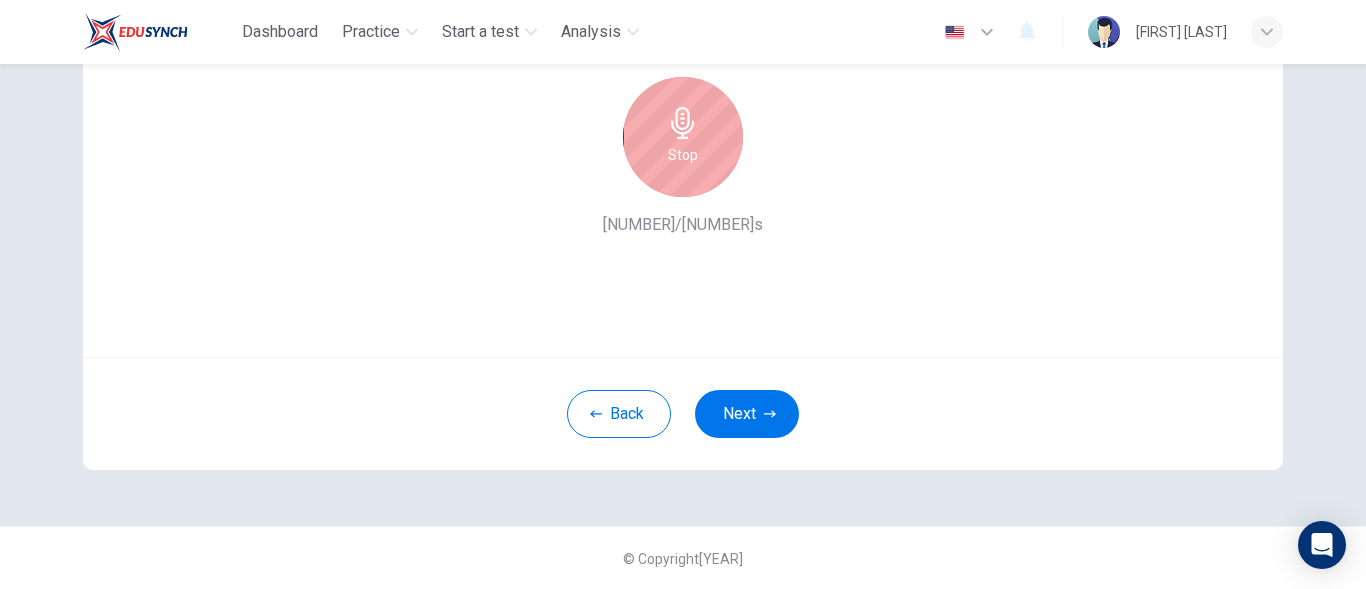 click at bounding box center [683, 123] 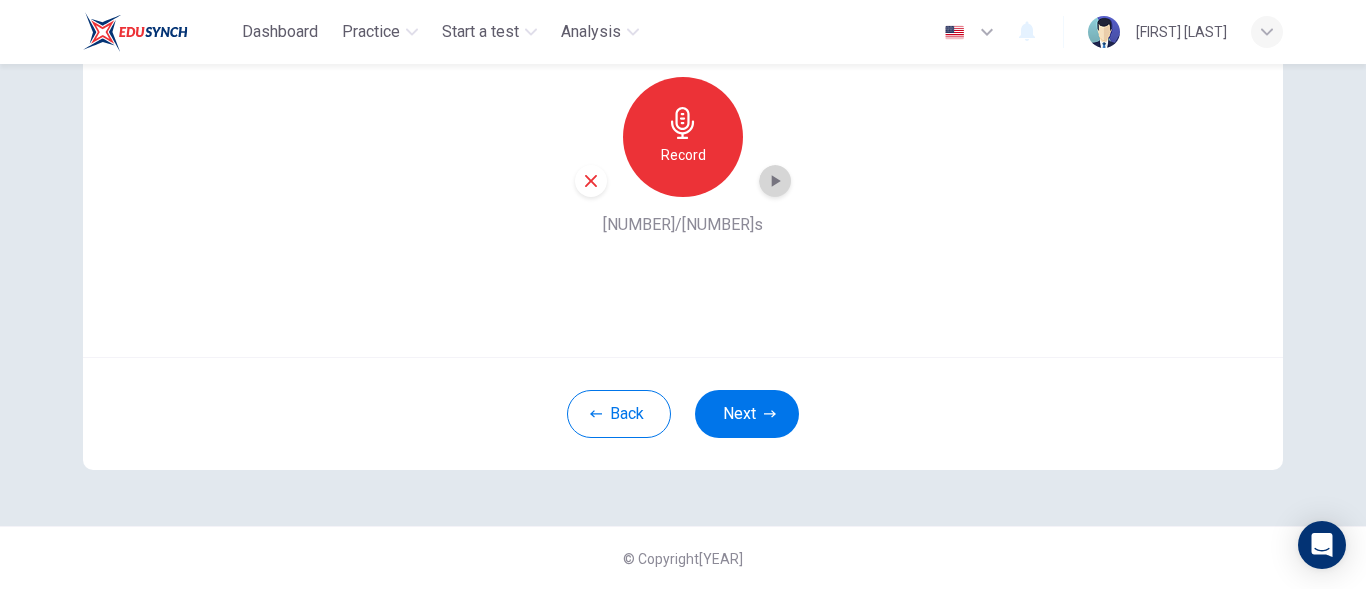 click at bounding box center (775, 181) 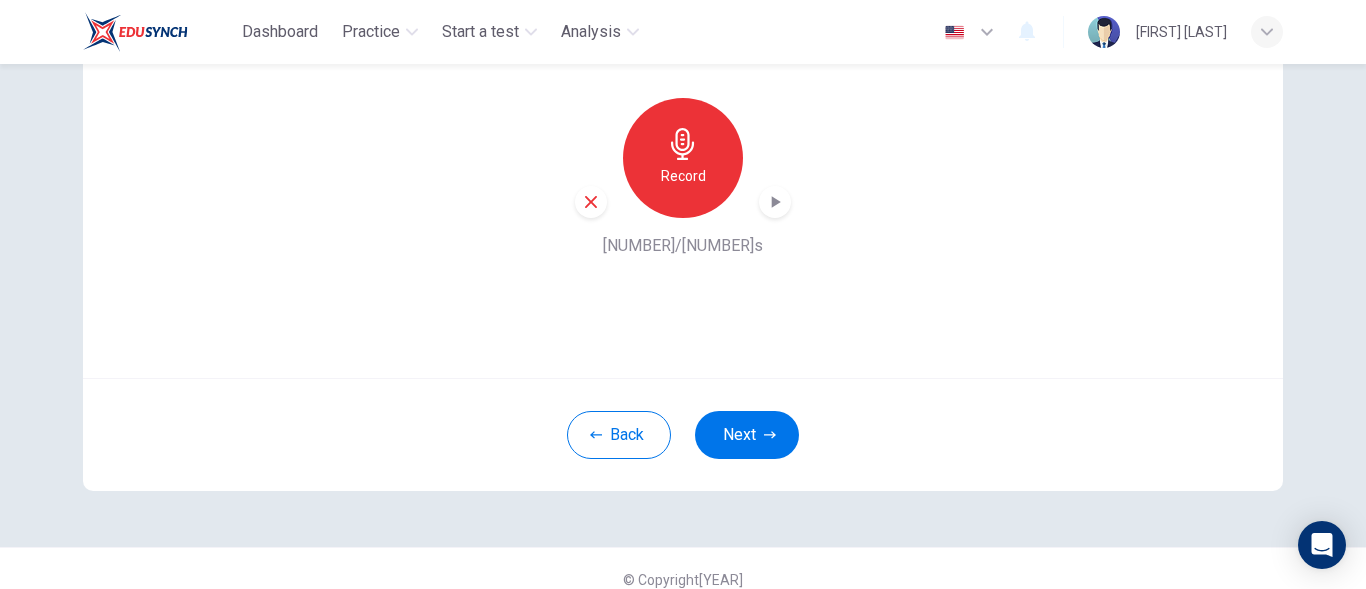 scroll, scrollTop: 203, scrollLeft: 0, axis: vertical 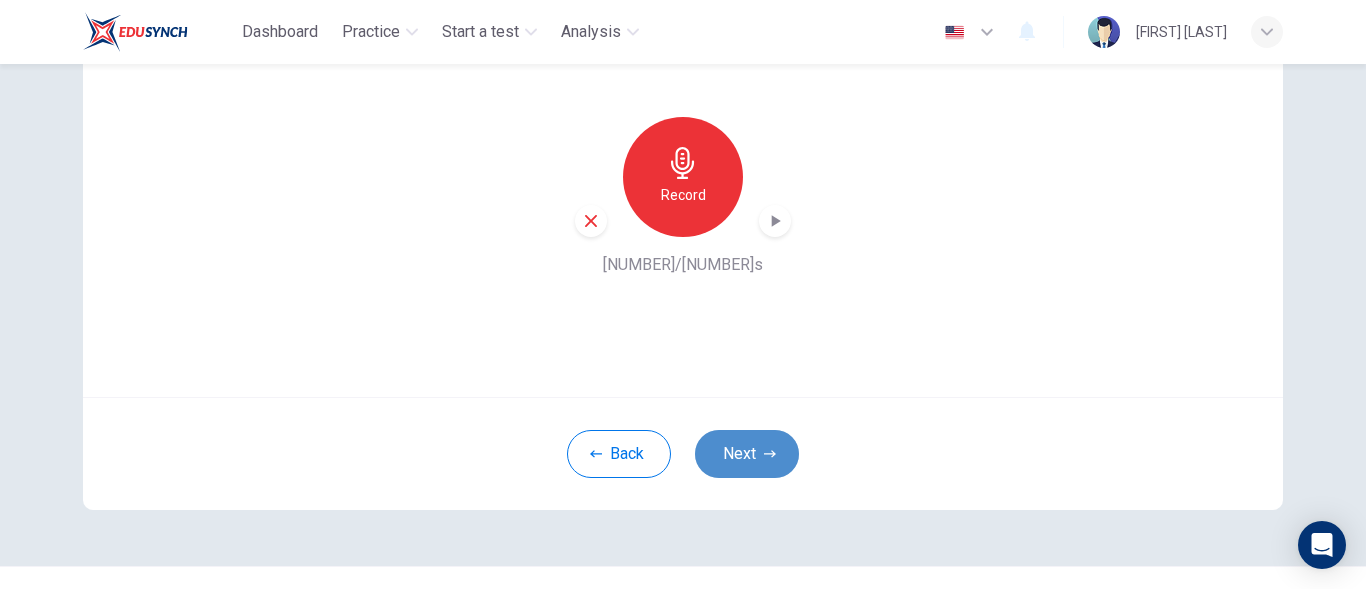 click on "Next" at bounding box center [747, 454] 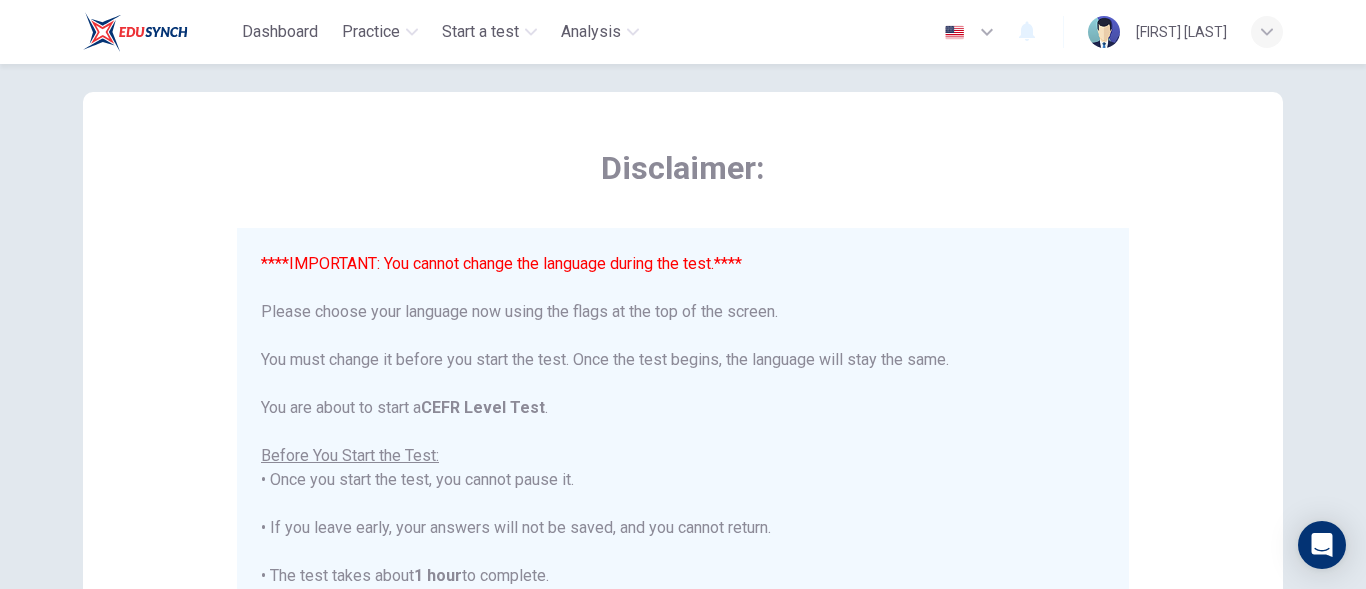 scroll, scrollTop: 3, scrollLeft: 0, axis: vertical 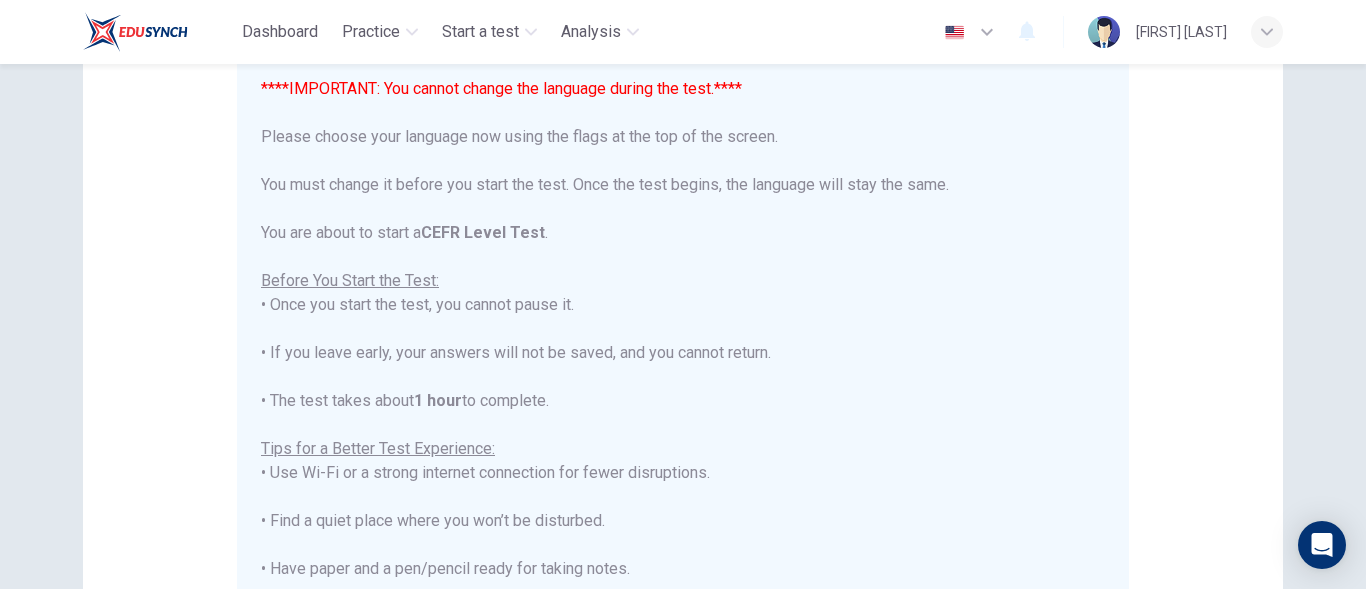 click at bounding box center [987, 32] 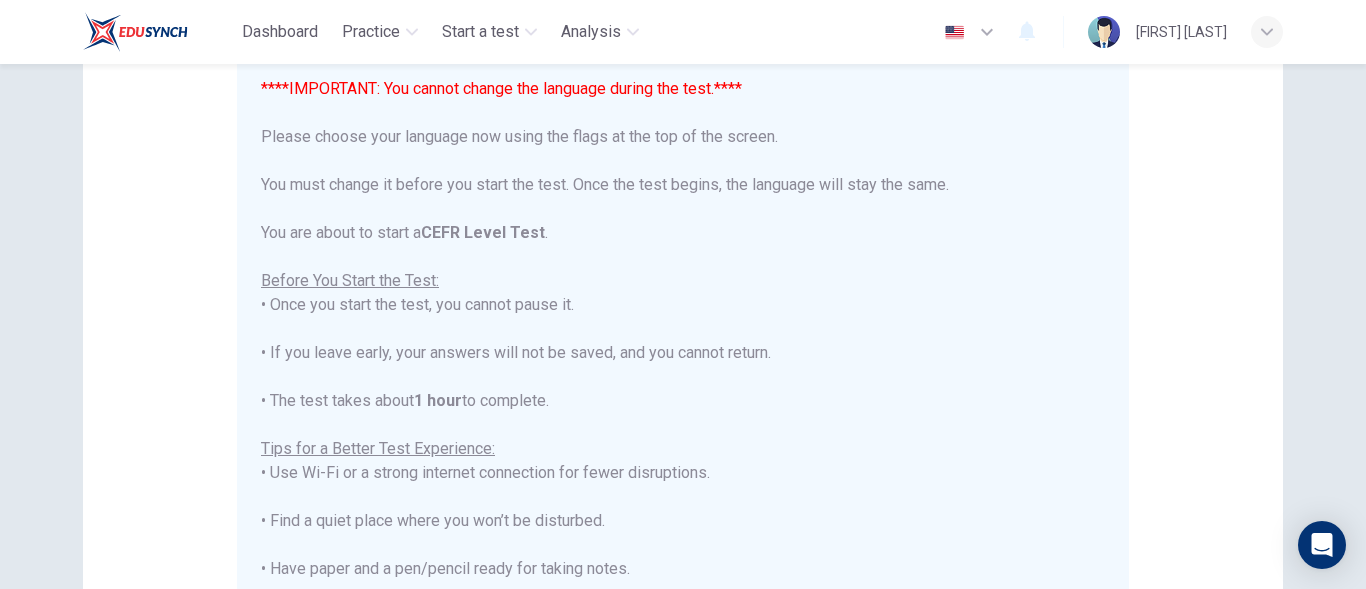 click at bounding box center (683, 589) 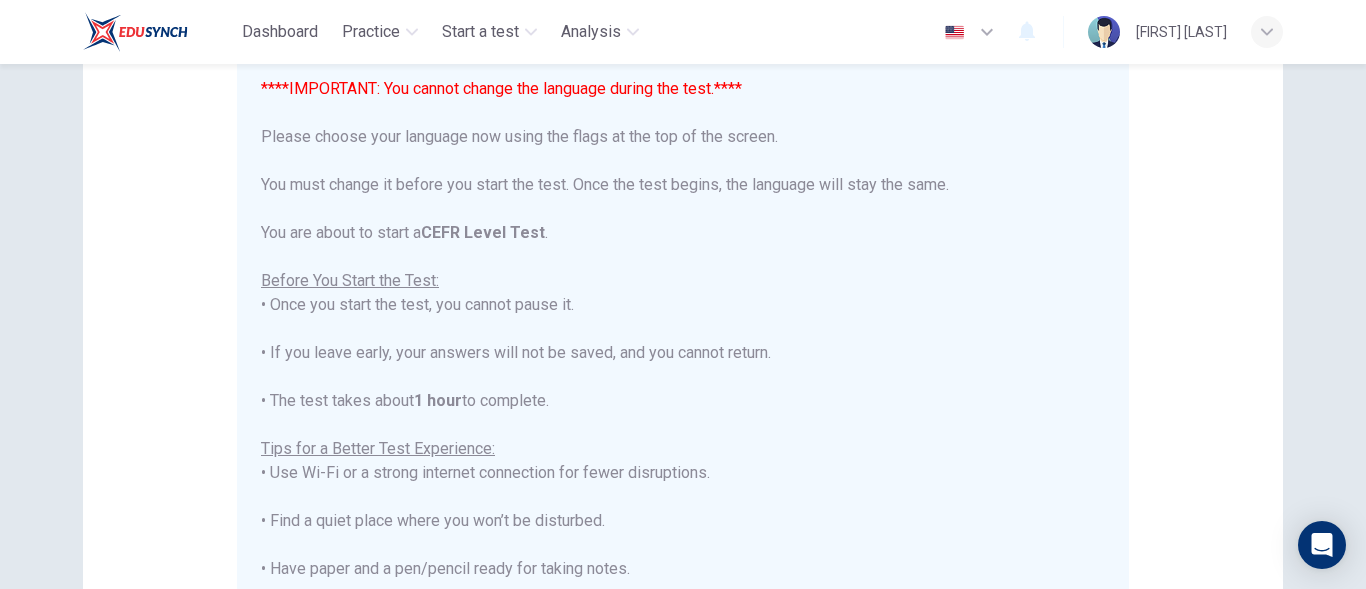 click at bounding box center (987, 32) 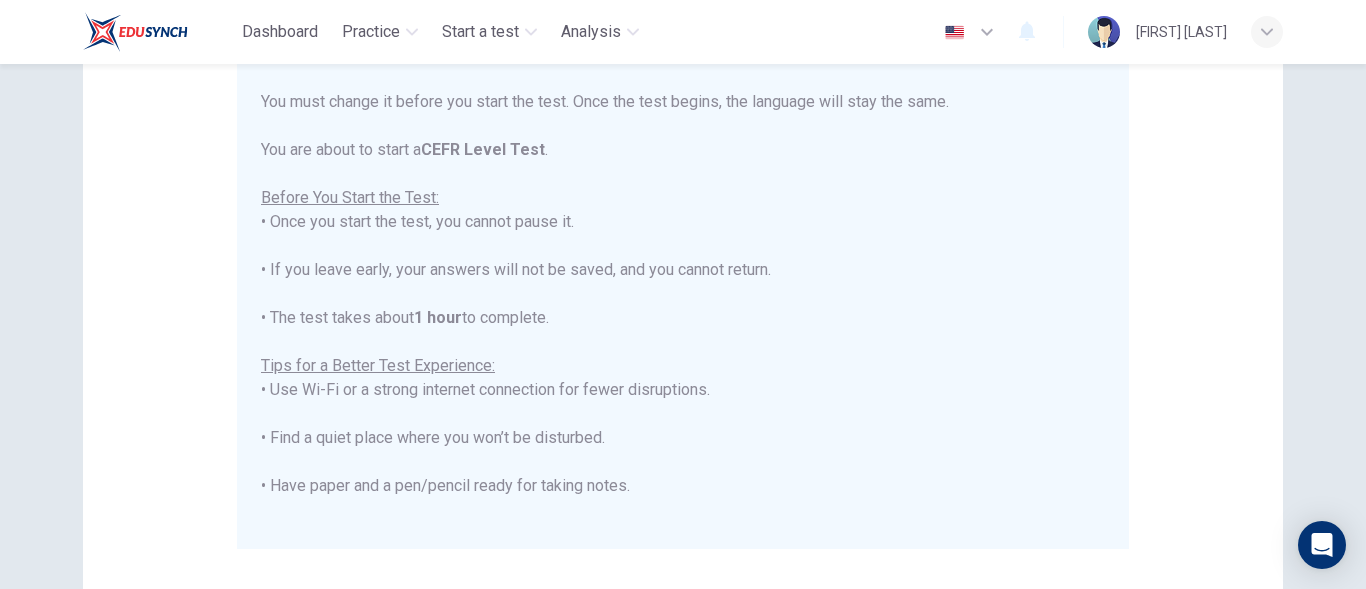 scroll, scrollTop: 307, scrollLeft: 0, axis: vertical 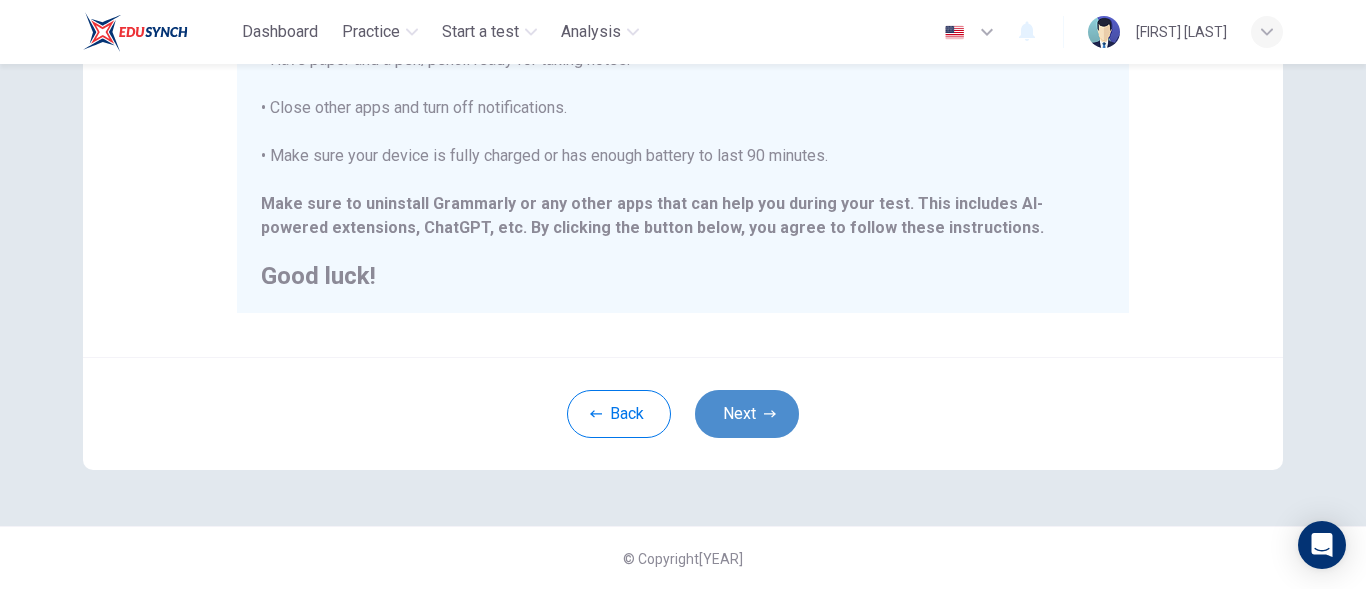 click at bounding box center [770, 414] 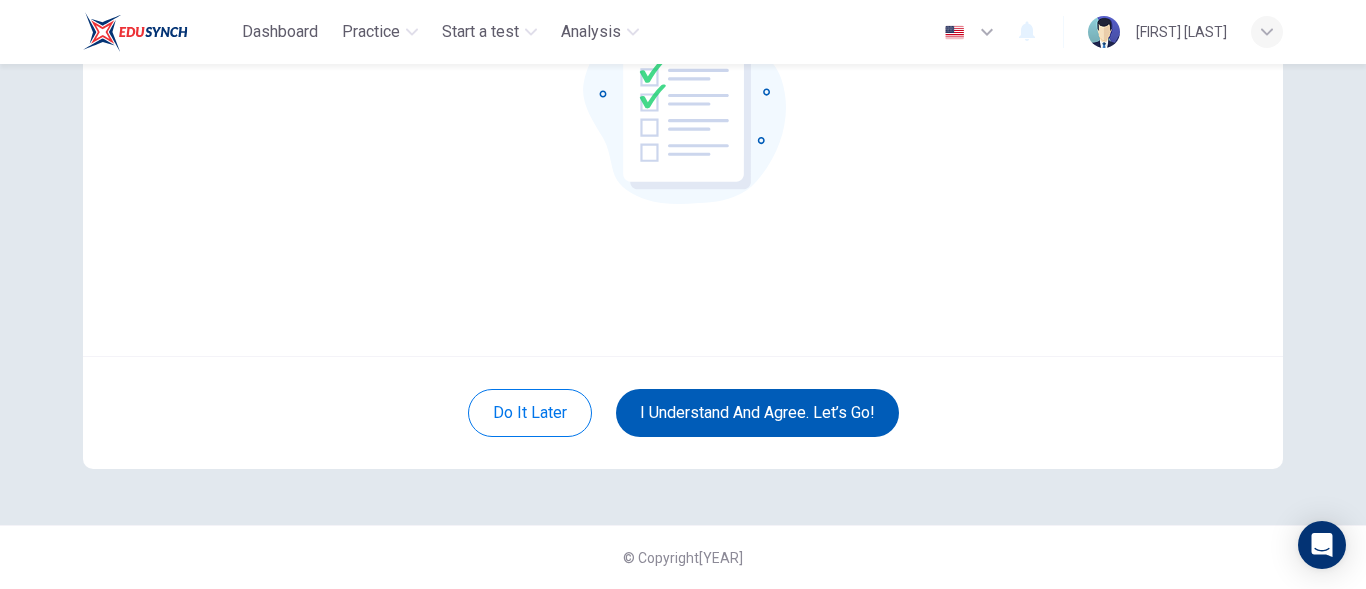 scroll, scrollTop: 243, scrollLeft: 0, axis: vertical 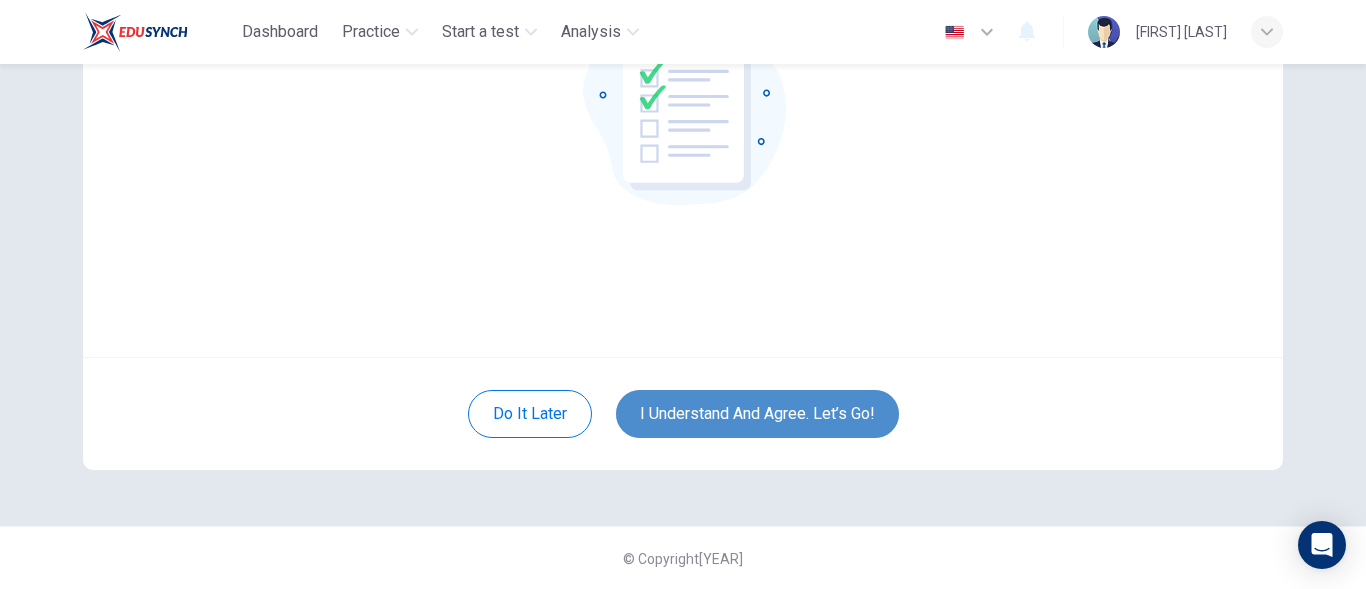 click on "I understand and agree. Let’s go!" at bounding box center [757, 414] 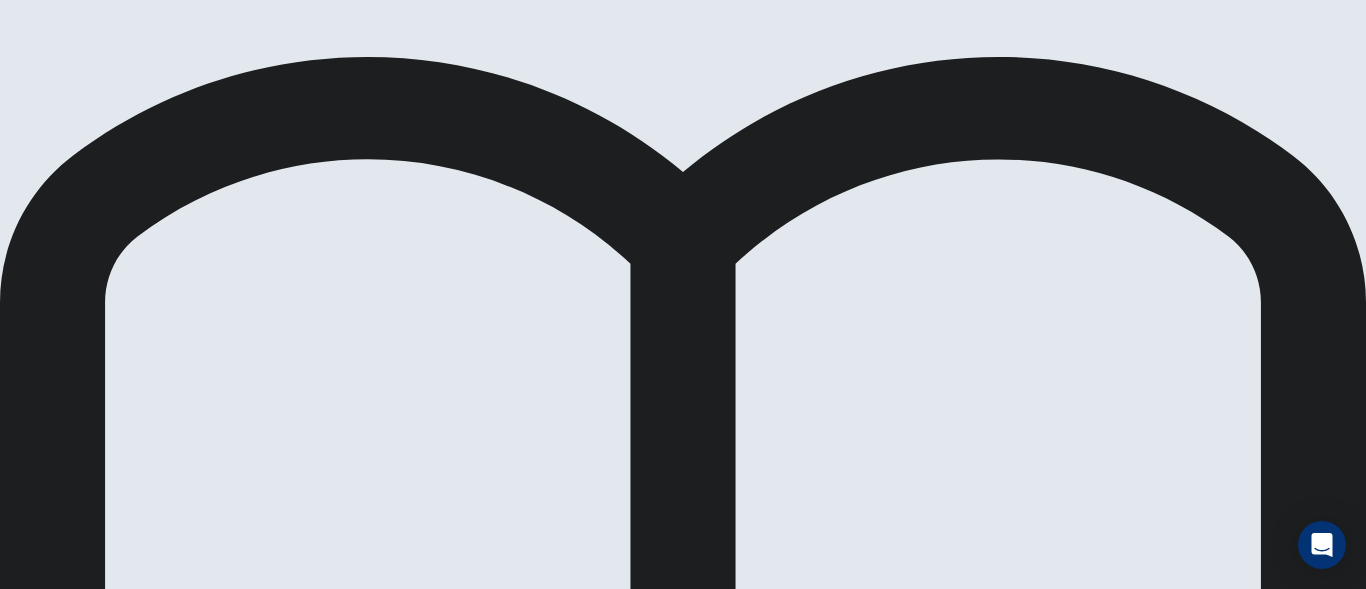 scroll, scrollTop: 14, scrollLeft: 0, axis: vertical 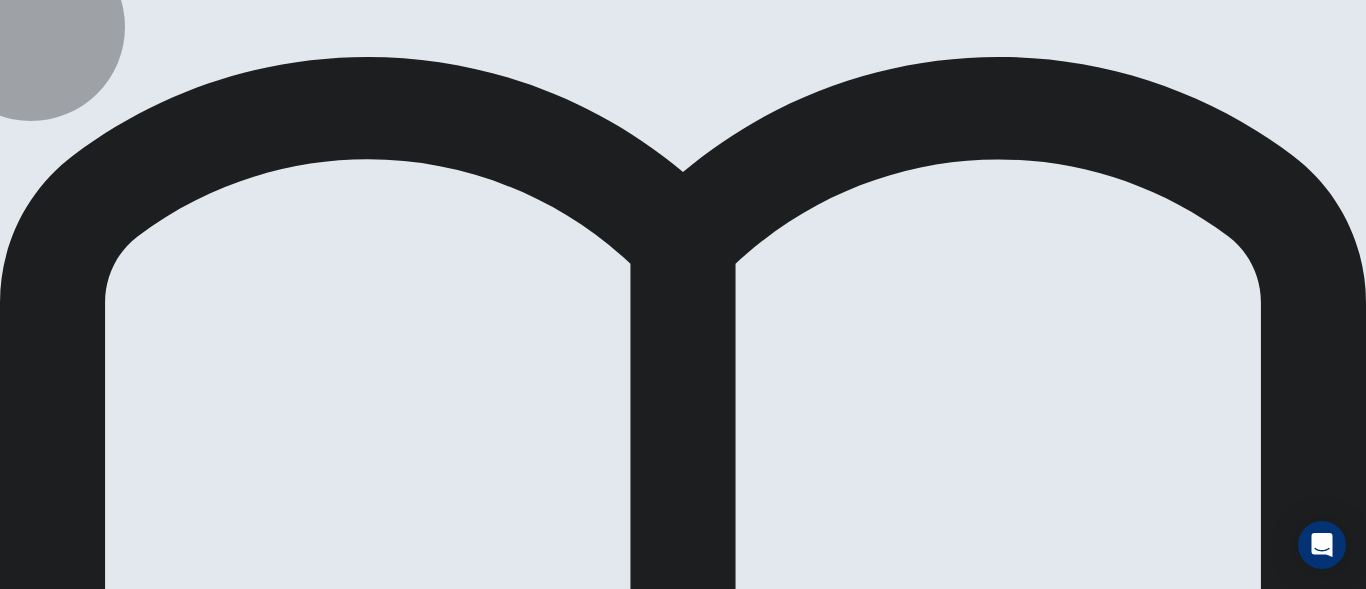 click on "Continue" at bounding box center (28, 1458) 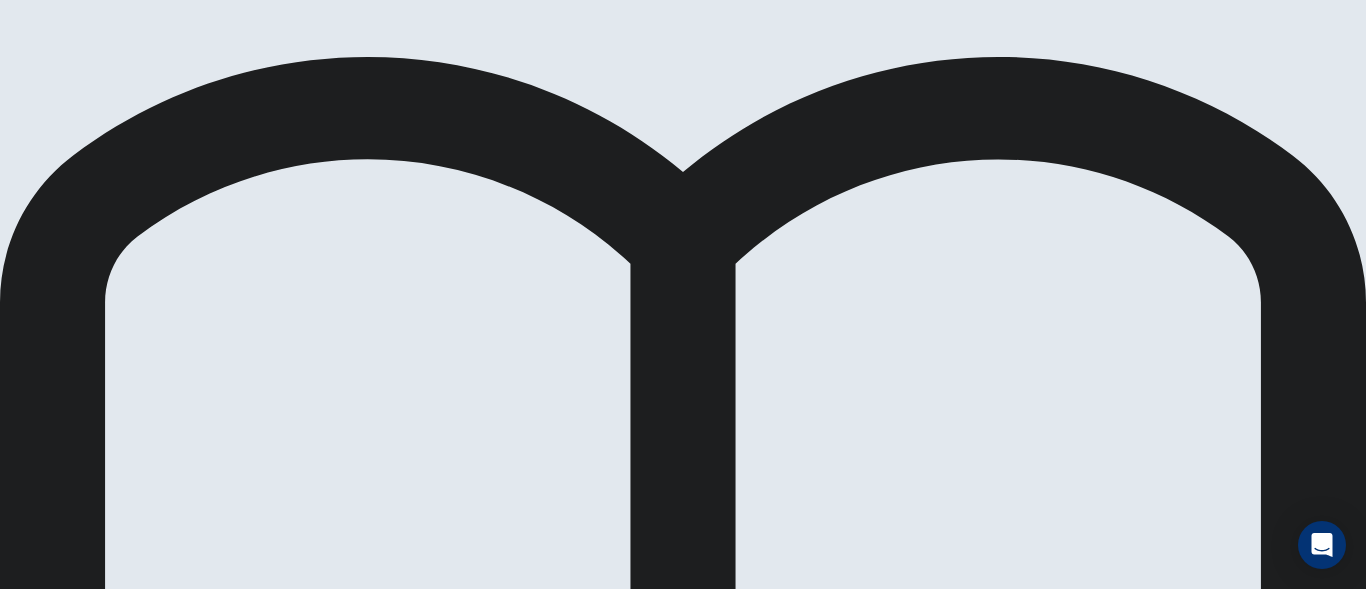 scroll, scrollTop: 10, scrollLeft: 0, axis: vertical 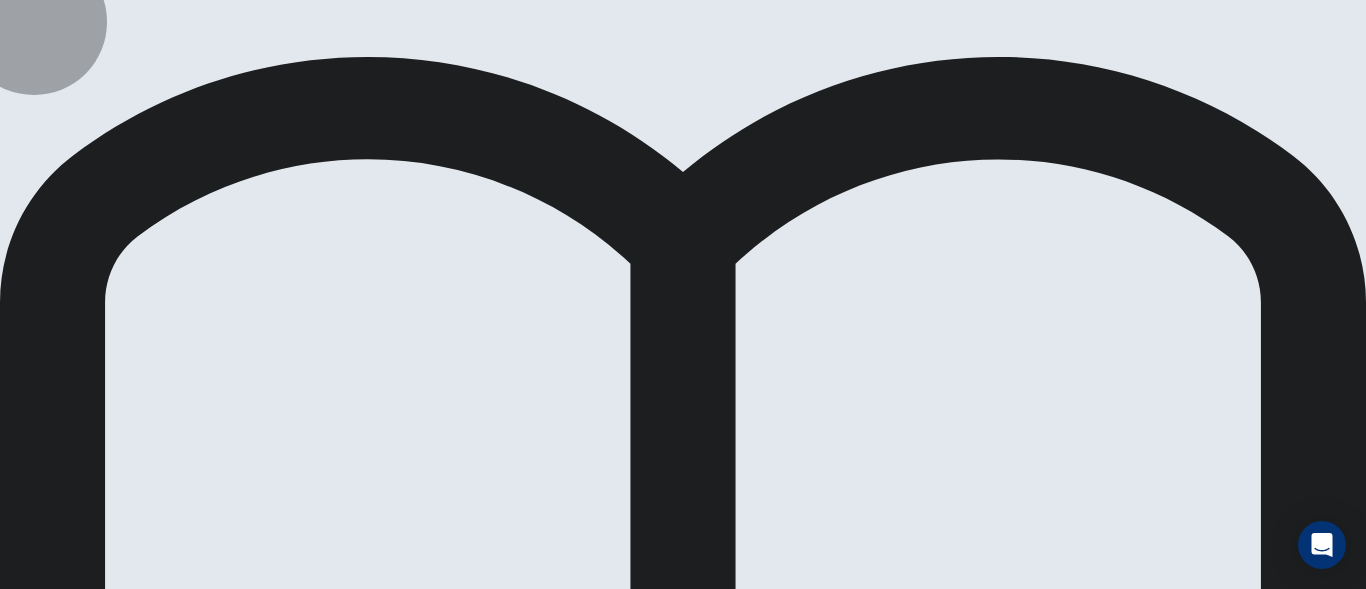 click on "Review" at bounding box center [24, 1478] 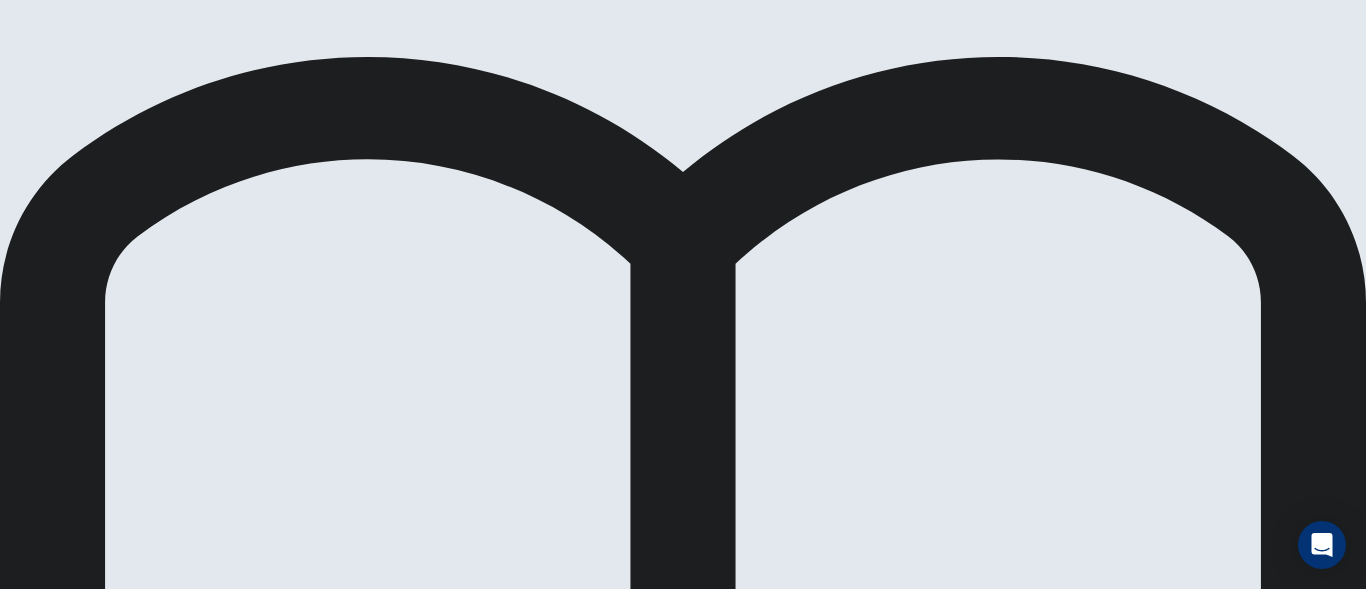 scroll, scrollTop: 352, scrollLeft: 0, axis: vertical 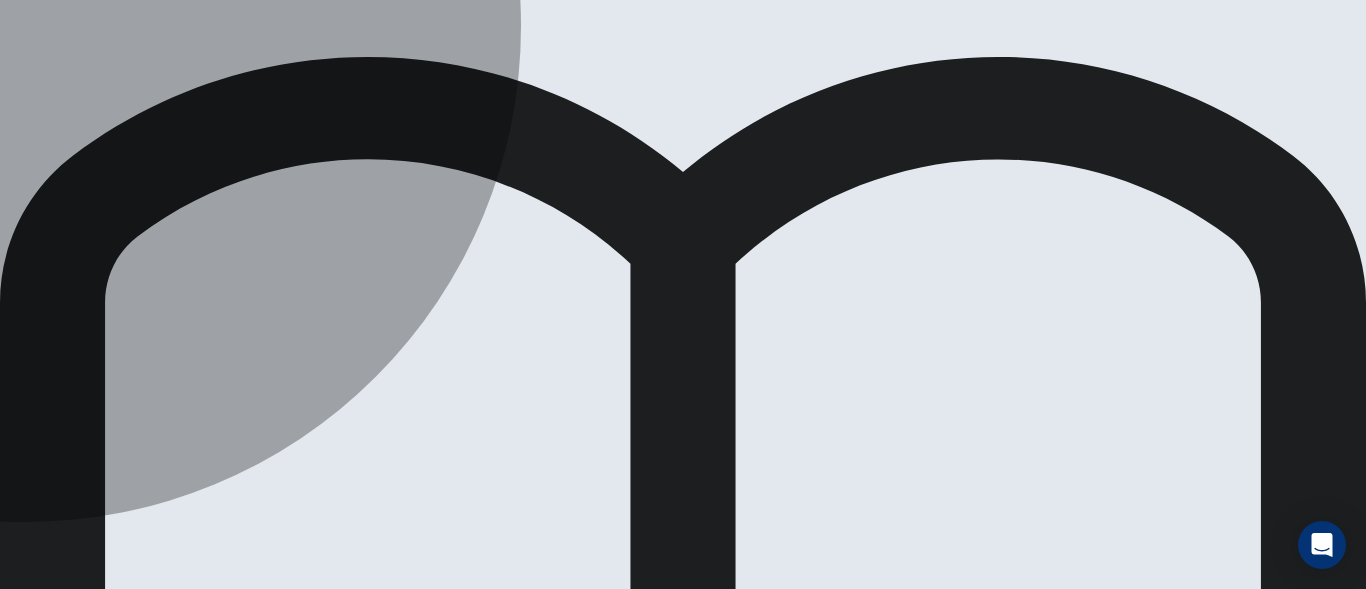 click on "B" at bounding box center (78, 1733) 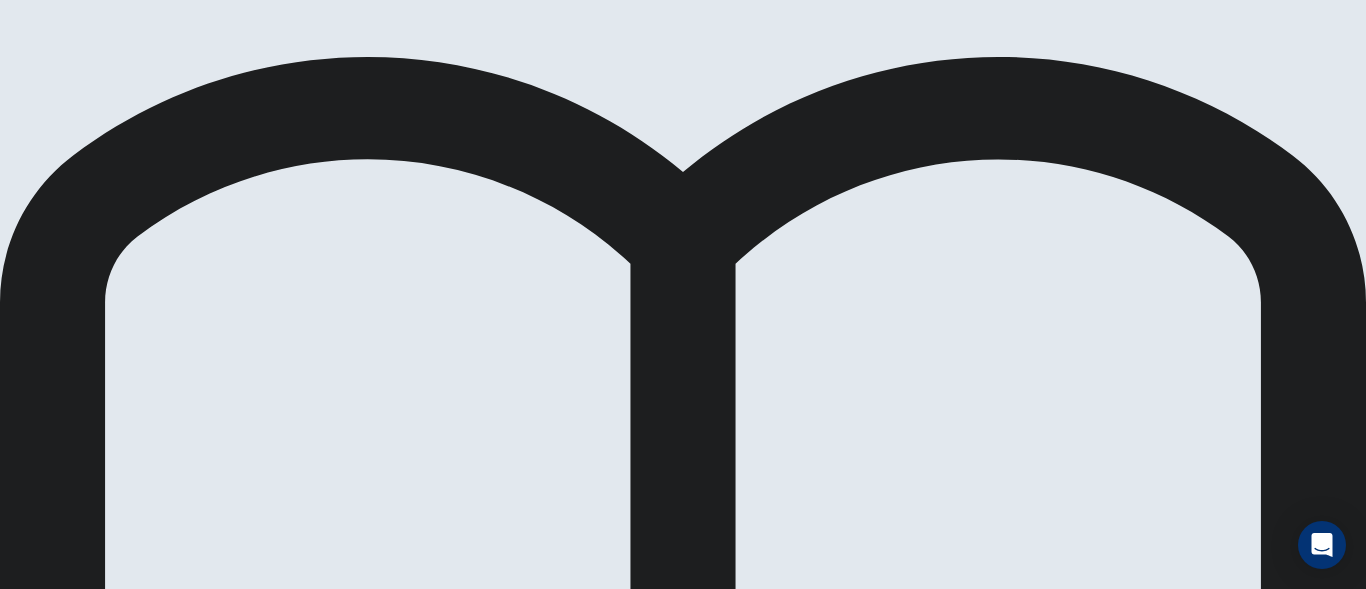 click on "Next" at bounding box center [63, 1485] 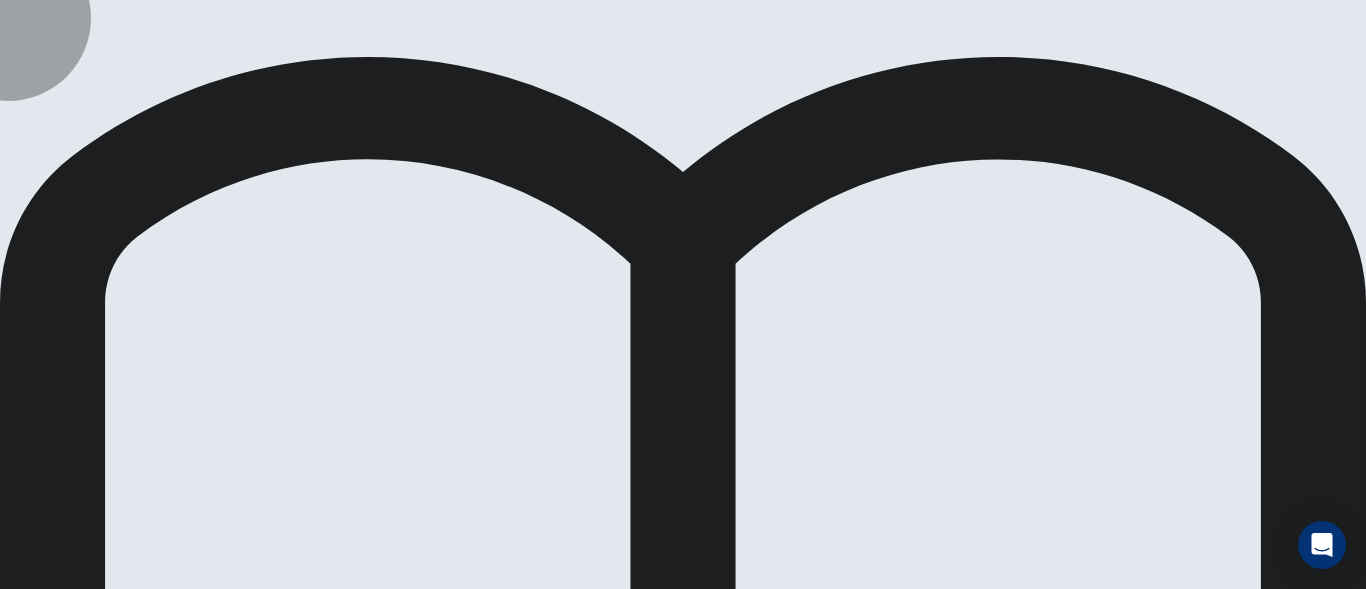 click on "Next" at bounding box center [96, 1485] 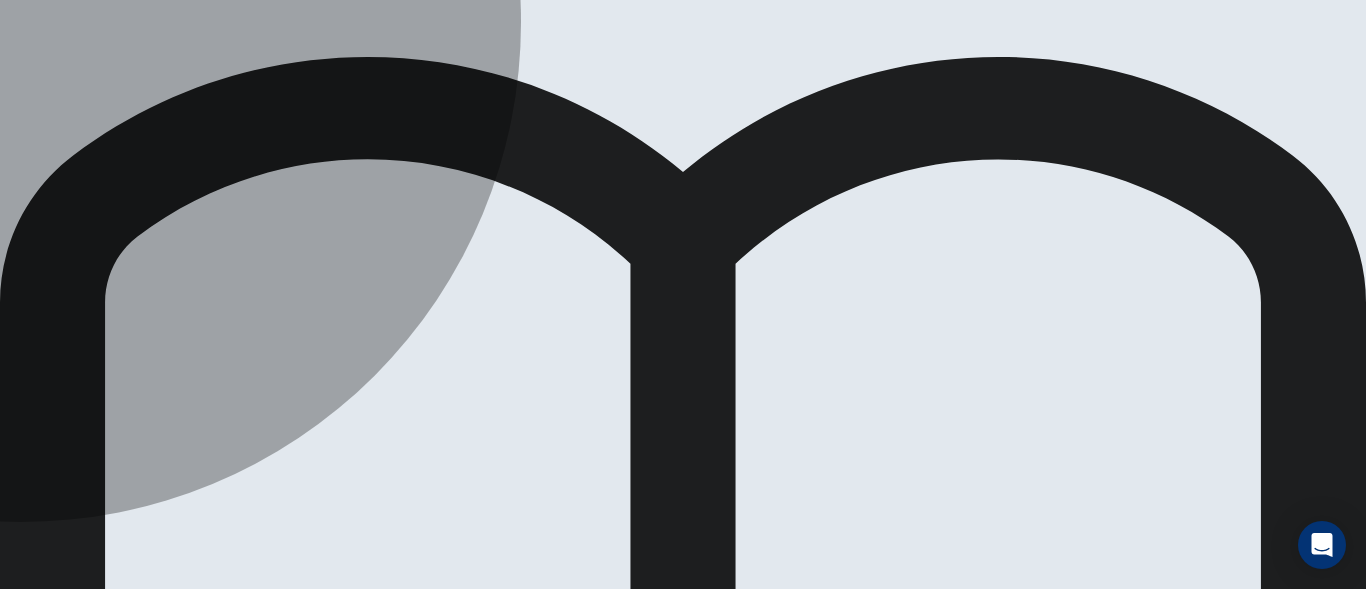 click on "C" at bounding box center (25, 1733) 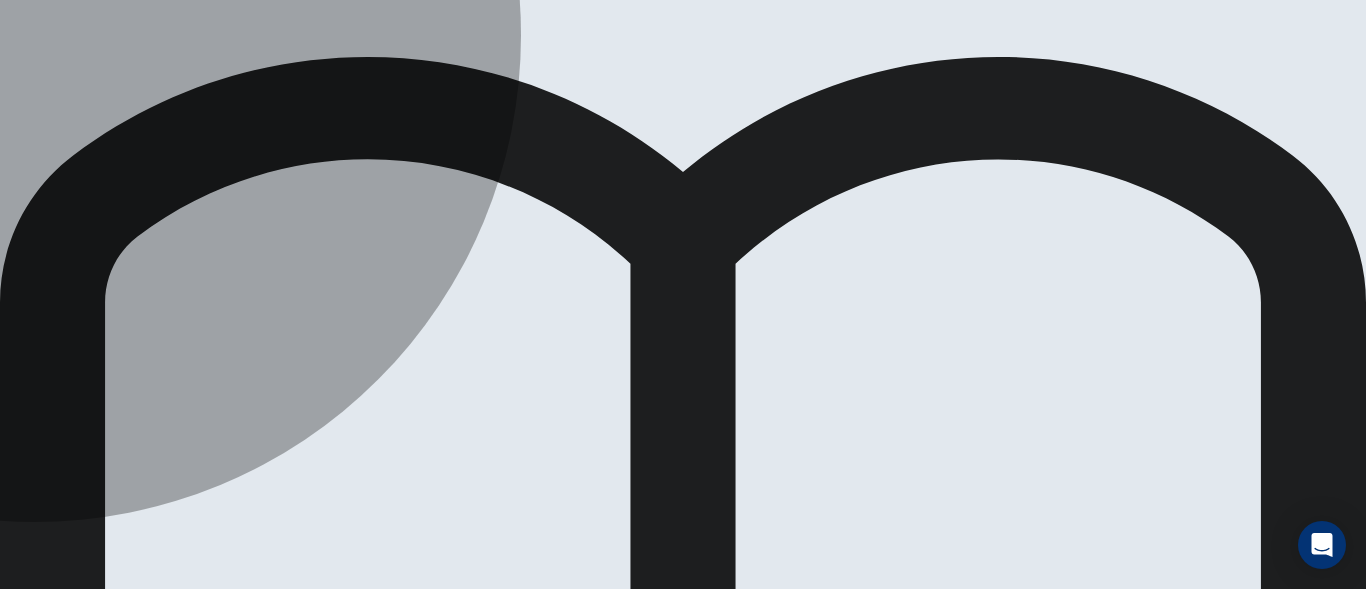 click on "C" at bounding box center [109, 1733] 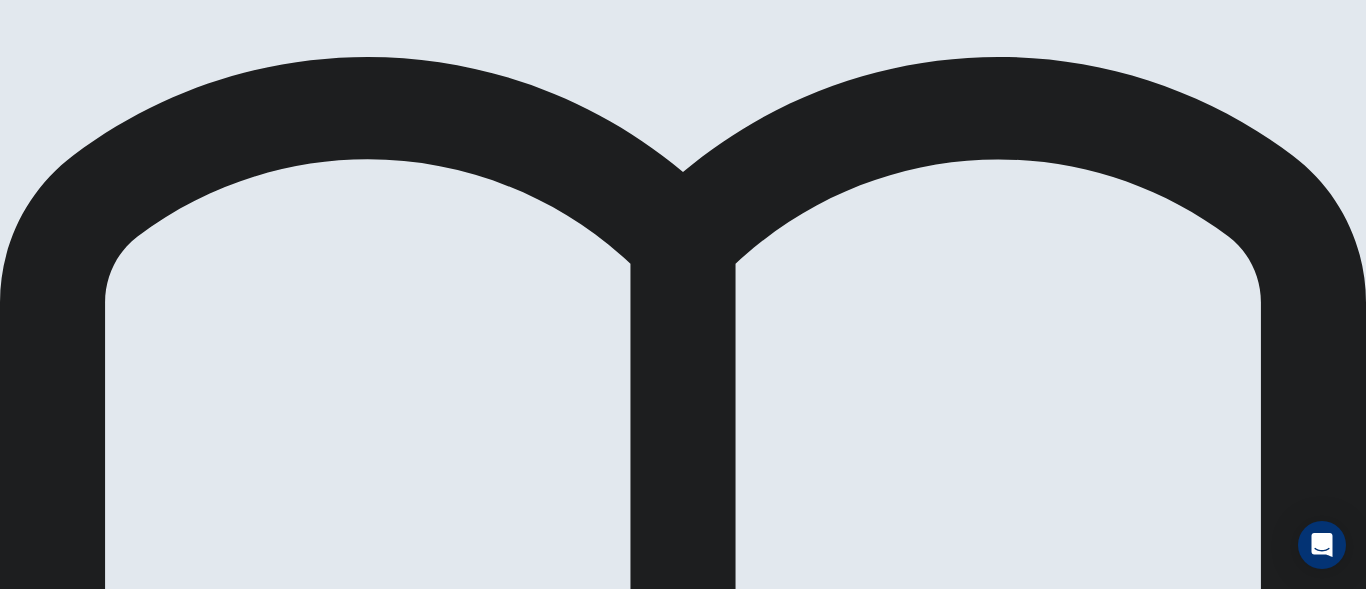 click on "Next" at bounding box center (96, 1485) 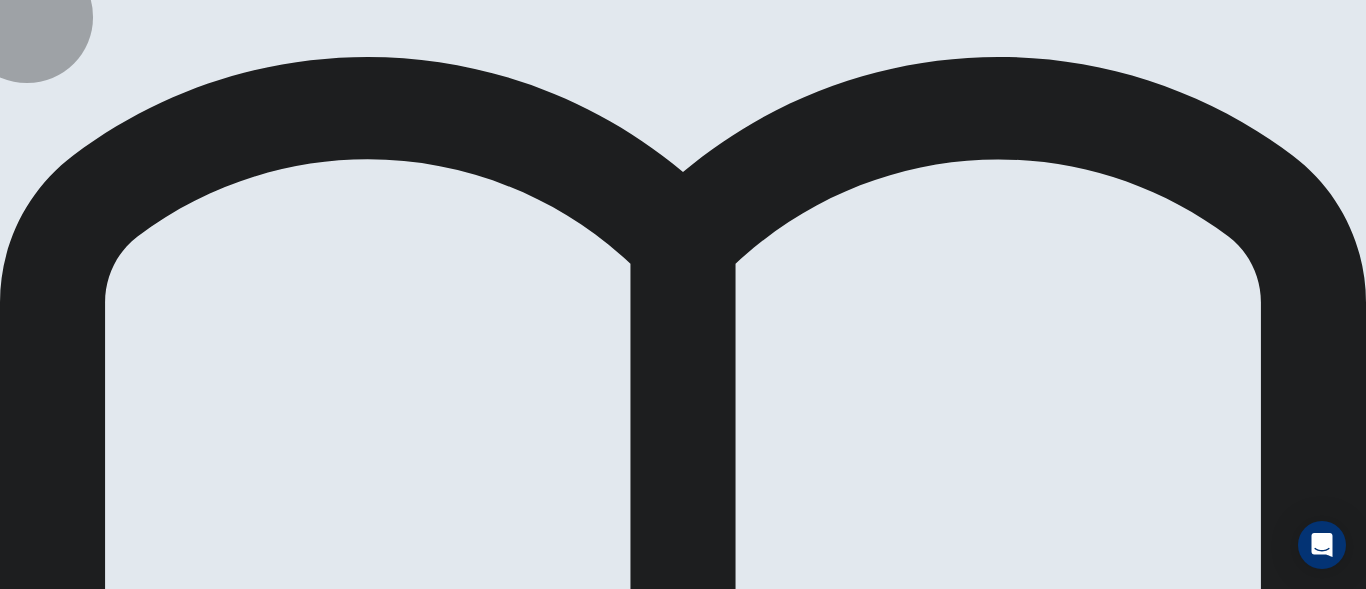 click on "Next" at bounding box center [96, 1485] 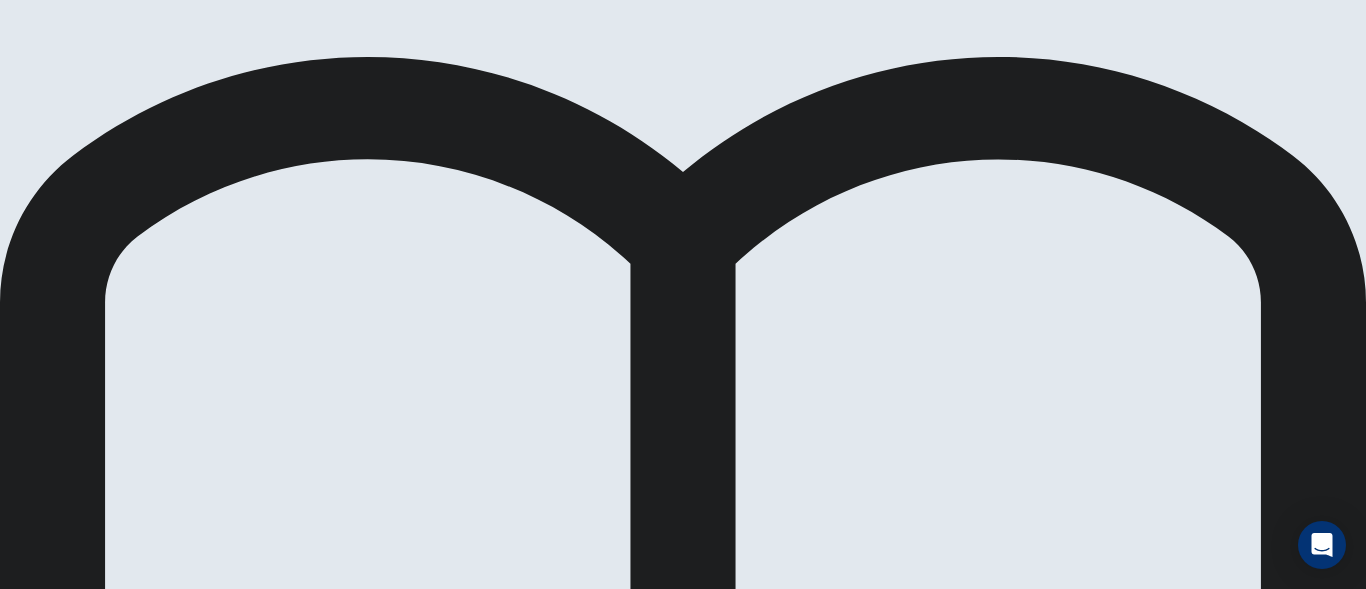 scroll, scrollTop: 358, scrollLeft: 0, axis: vertical 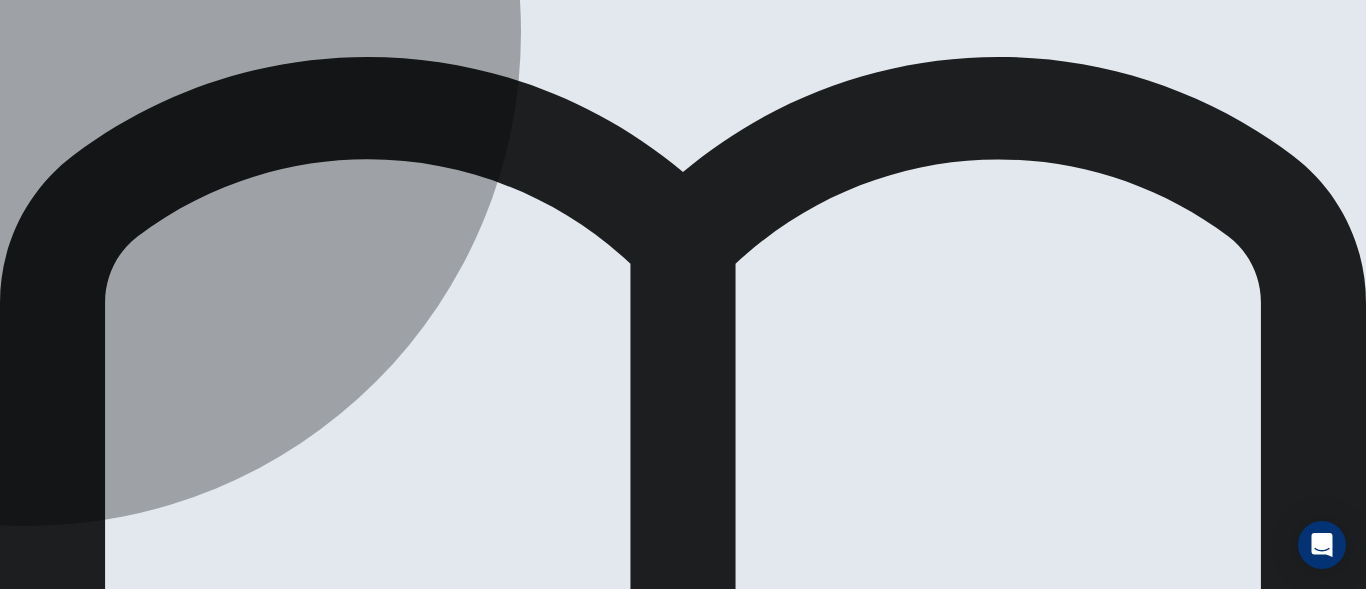 click on "C" at bounding box center [86, 1549] 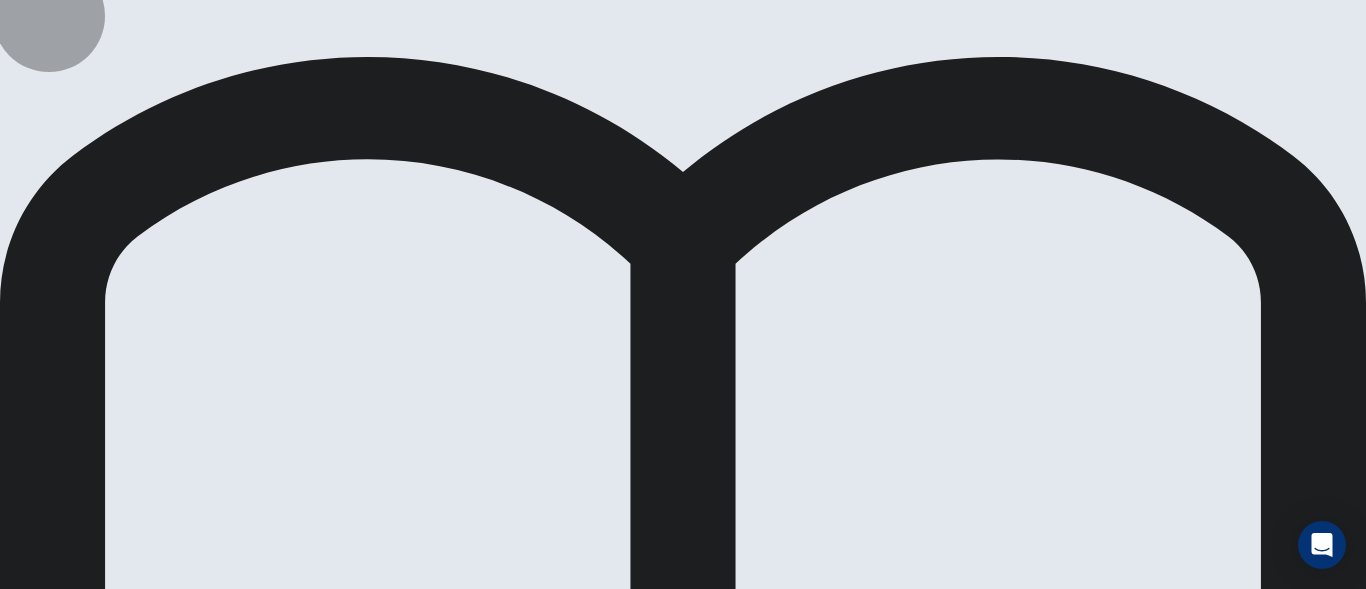 click on "Next" at bounding box center (96, 1485) 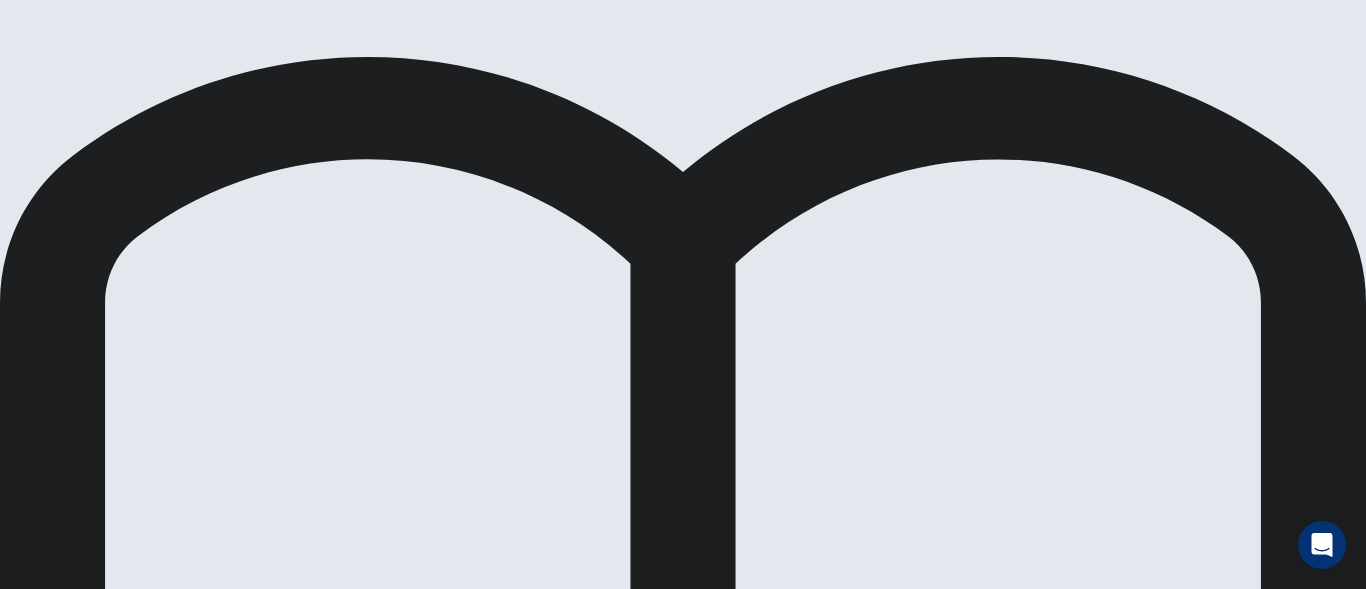 scroll, scrollTop: 160, scrollLeft: 0, axis: vertical 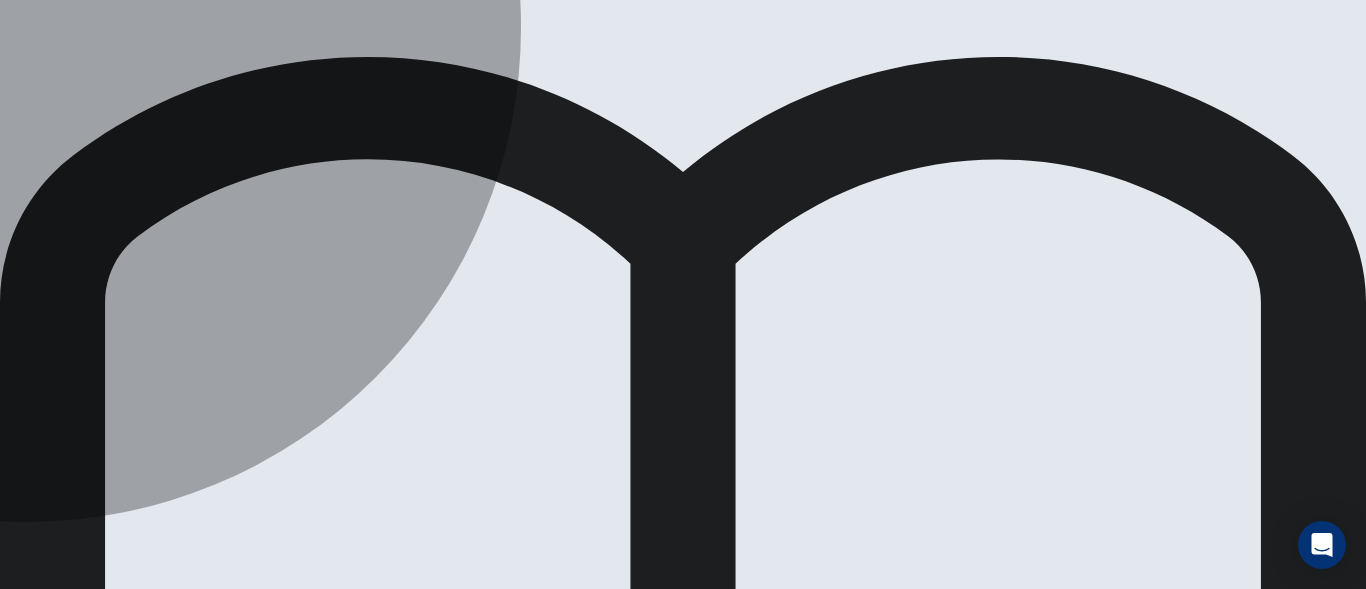 click on "B" at bounding box center [35, 1693] 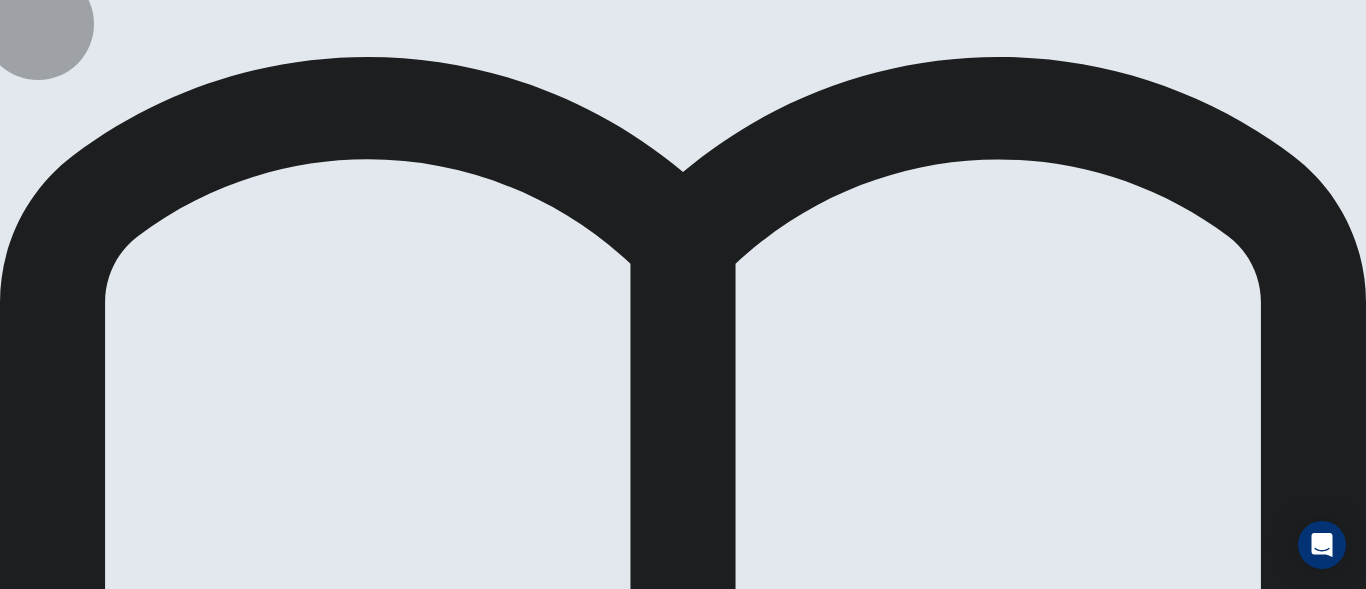 click on "Next" at bounding box center (96, 1485) 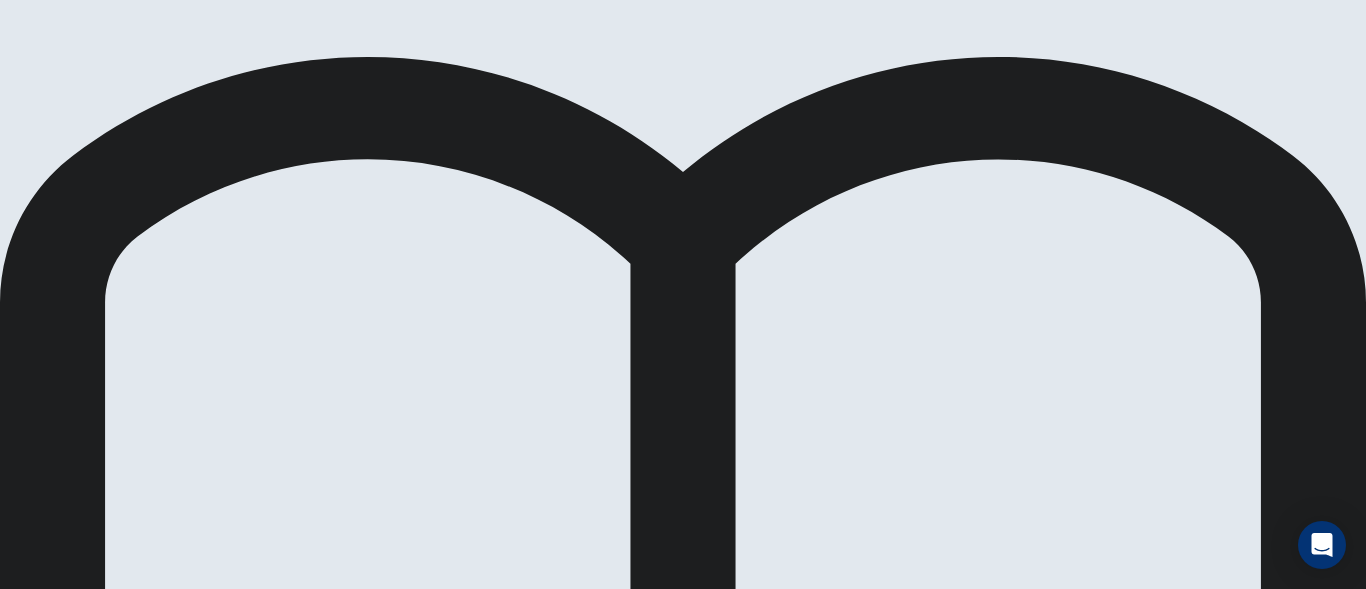 scroll, scrollTop: 294, scrollLeft: 0, axis: vertical 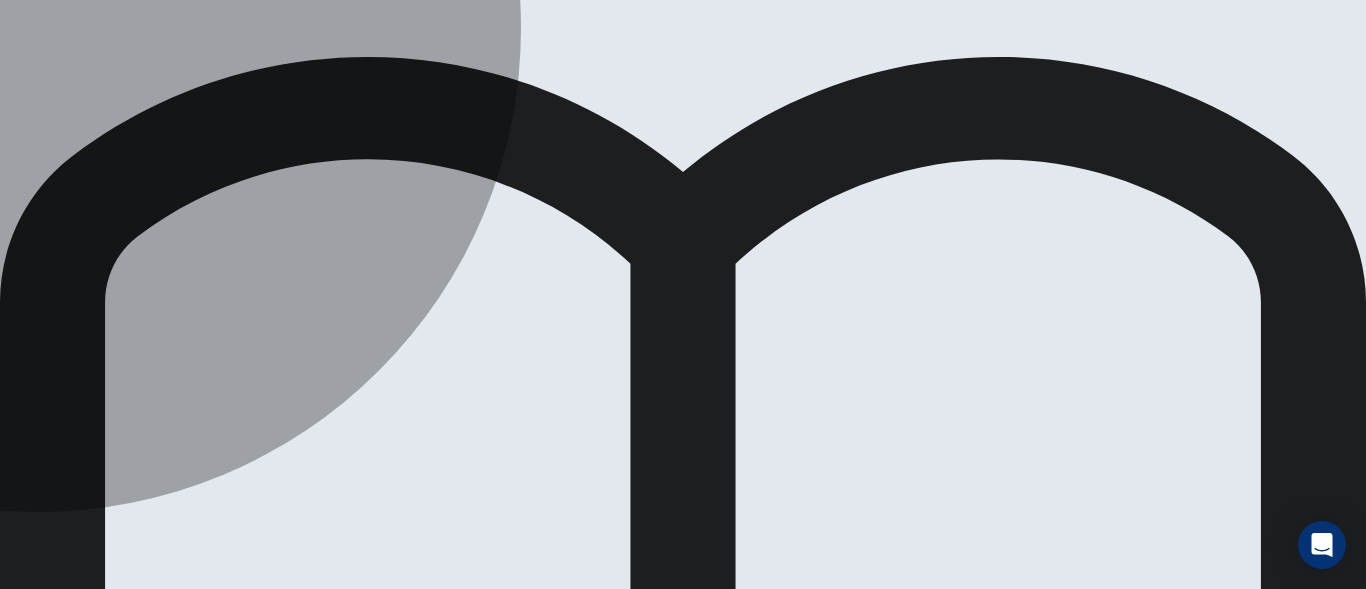 click on "C" at bounding box center (50, 1693) 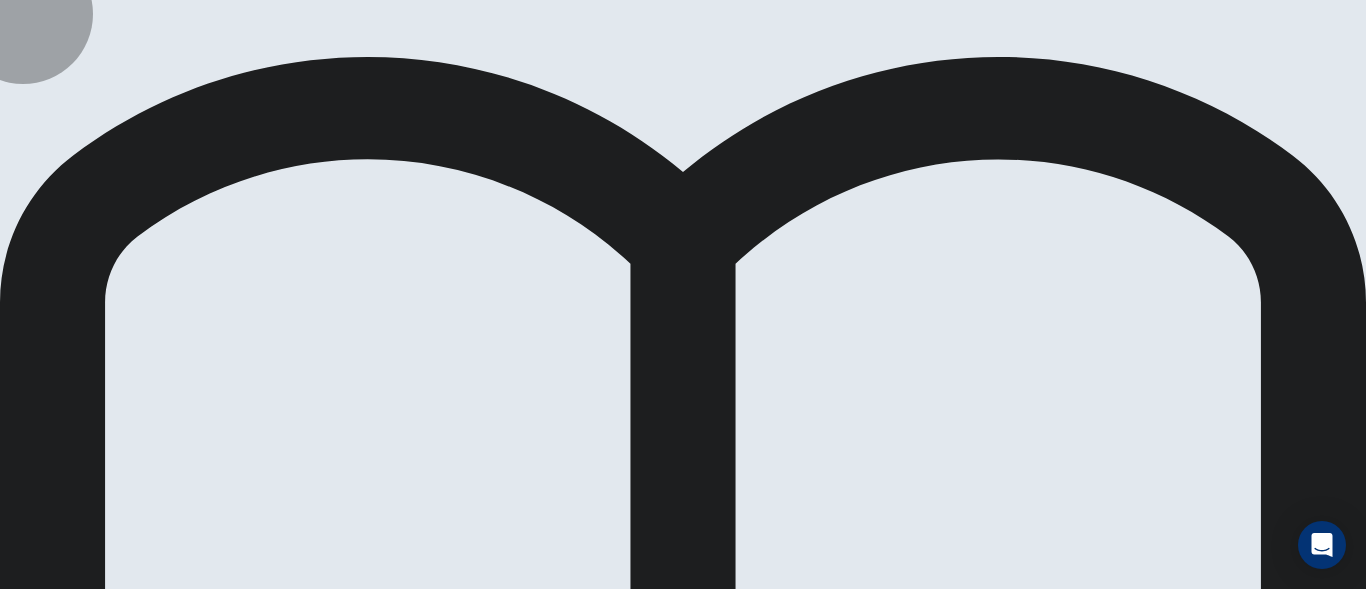 click on "Next" at bounding box center [96, 1485] 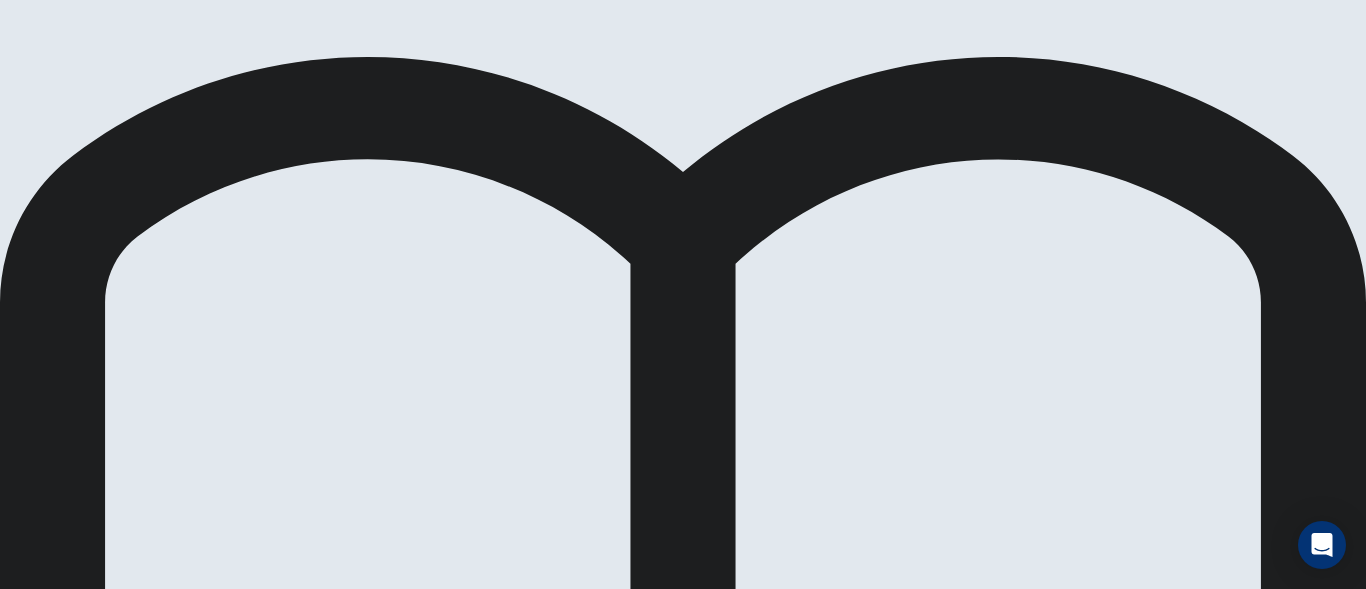 scroll, scrollTop: 358, scrollLeft: 0, axis: vertical 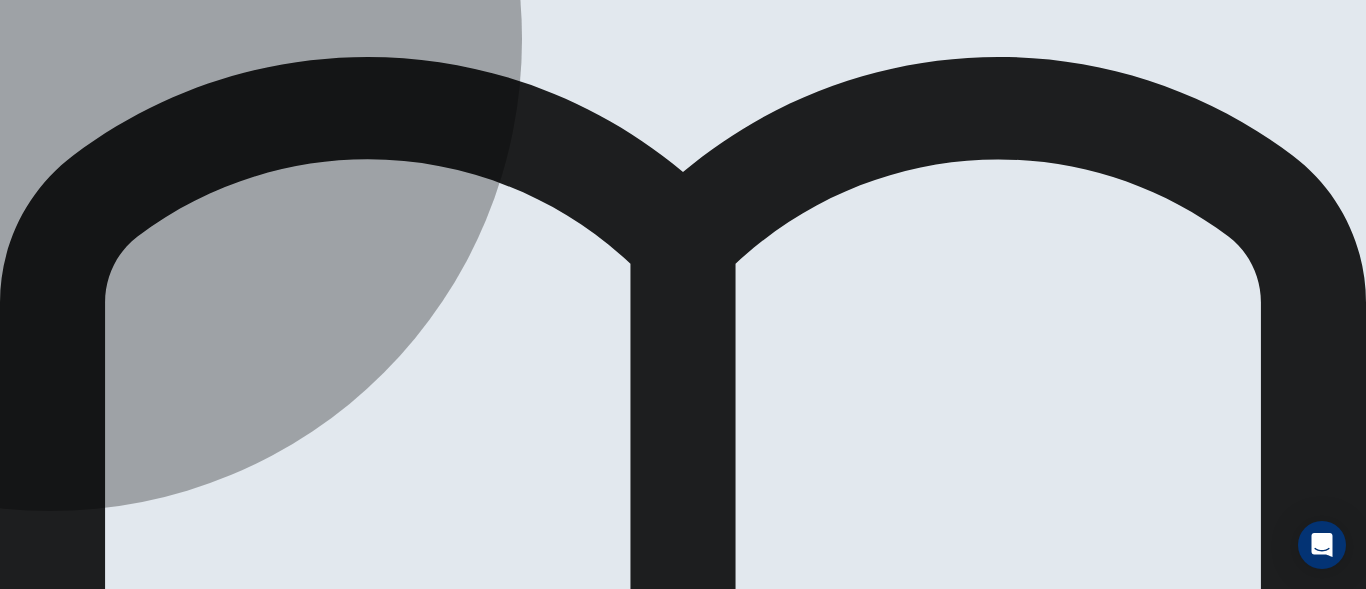 click on "Efforts are being made to maintain the positive impact of sports by tackling existing issues." at bounding box center (248, 1632) 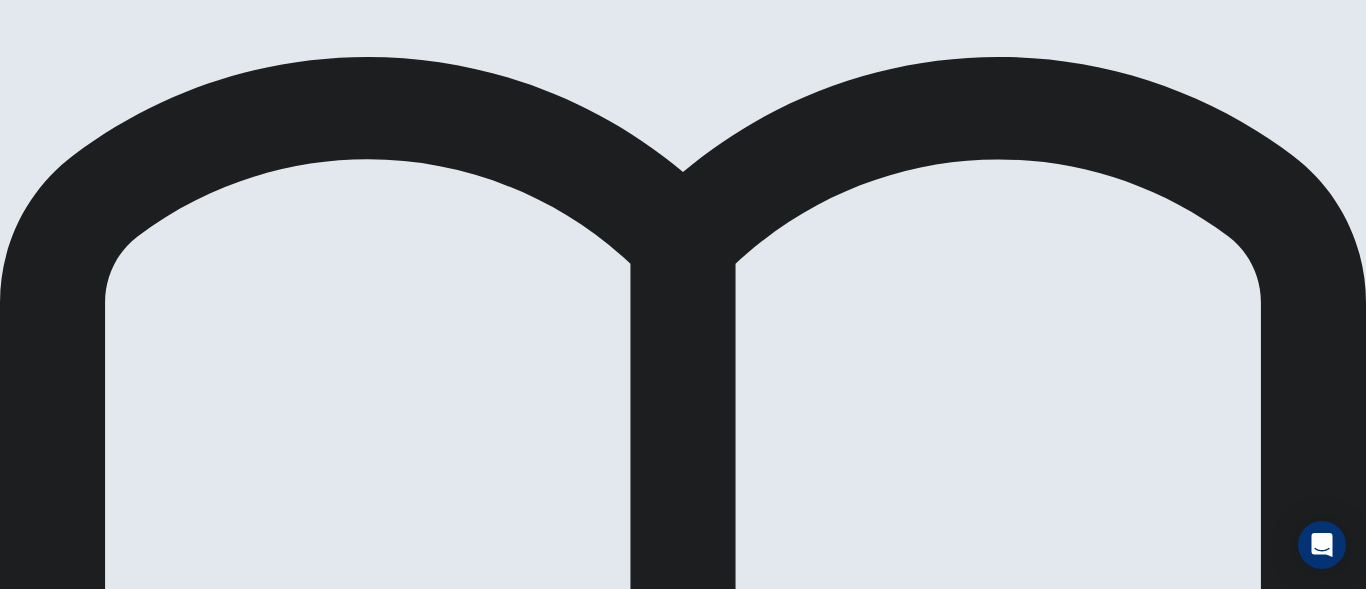 click on "Next" at bounding box center (96, 1485) 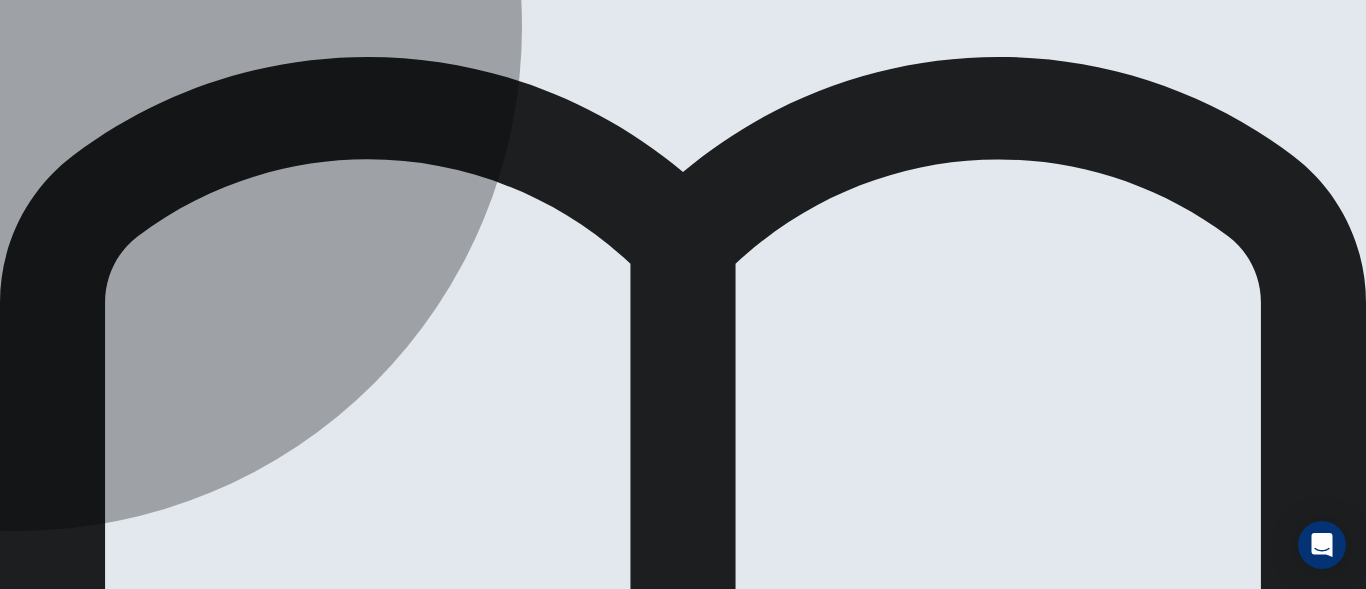 click on "C" at bounding box center (154, 1617) 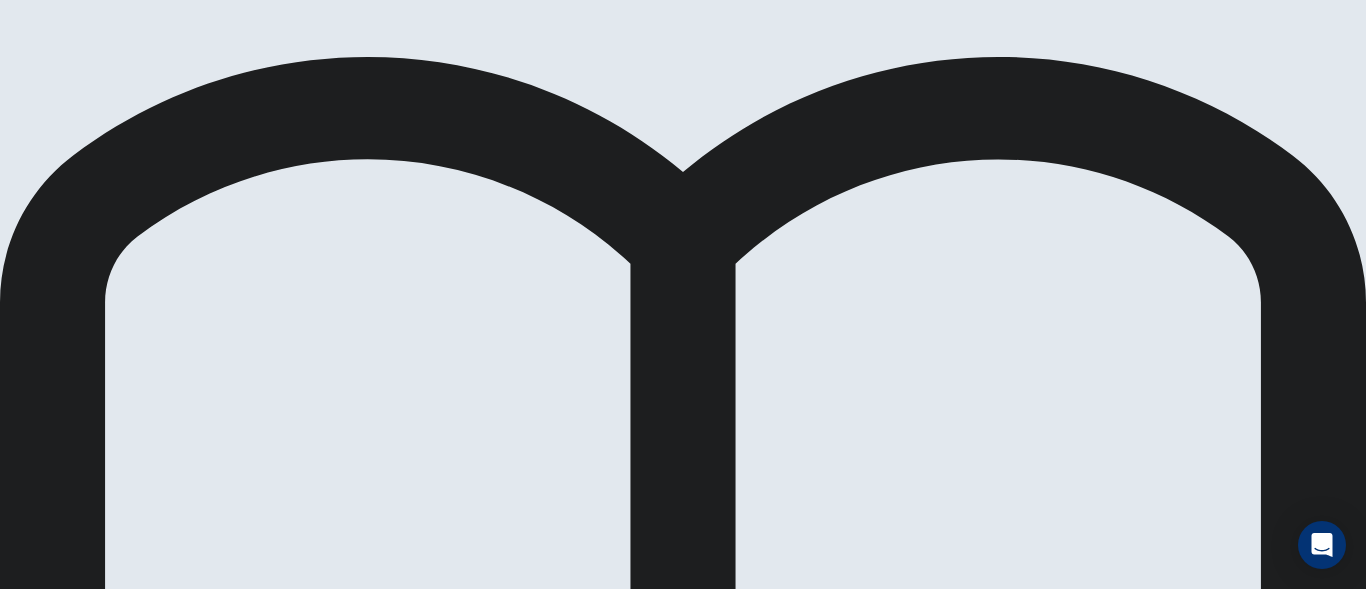 click on "Next" at bounding box center [96, 1485] 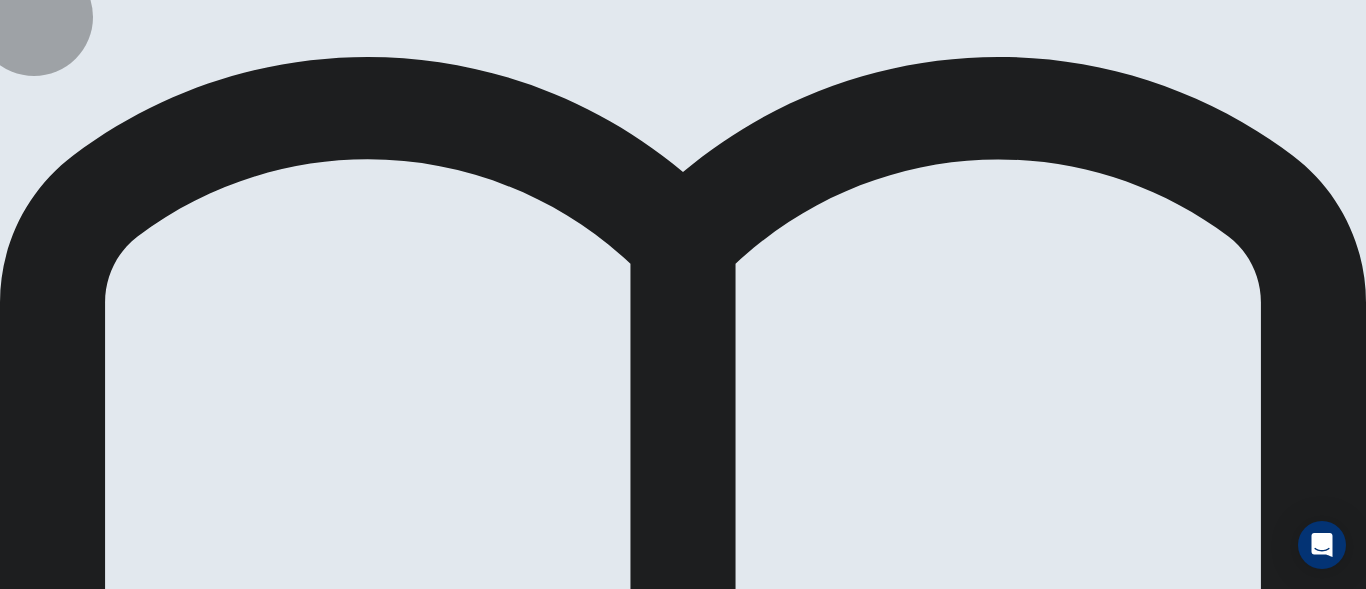 click on "Next" at bounding box center [96, 1485] 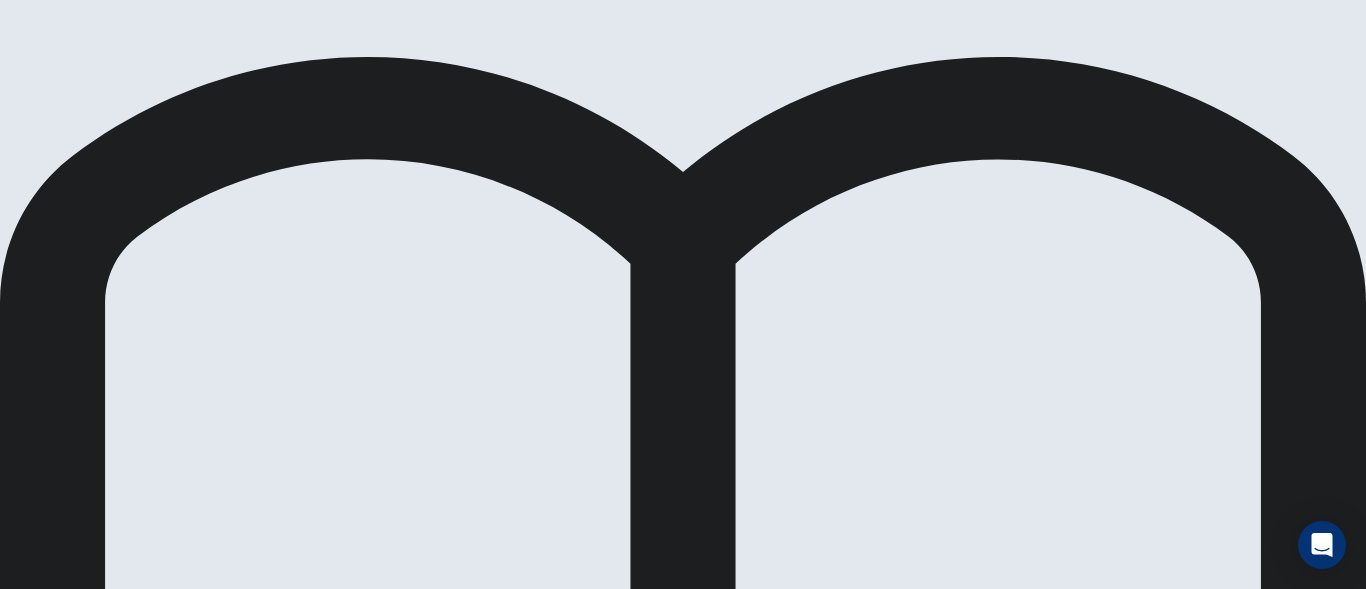 scroll, scrollTop: 420, scrollLeft: 0, axis: vertical 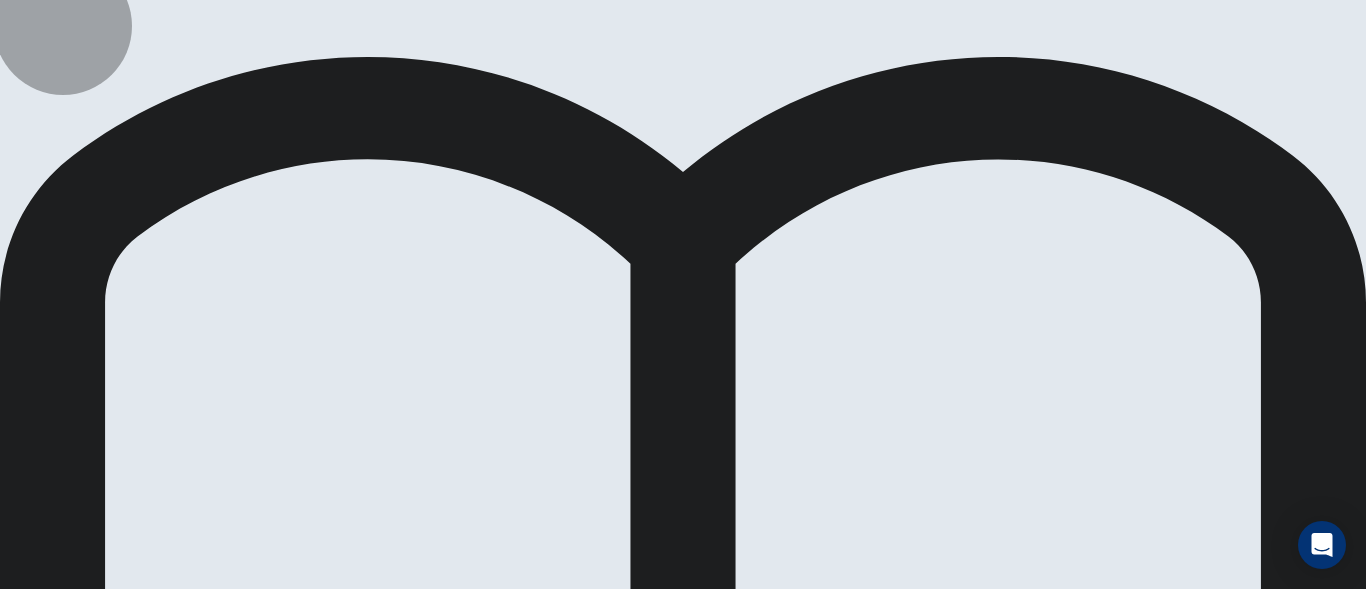 click on "View Text" at bounding box center (30, 1731) 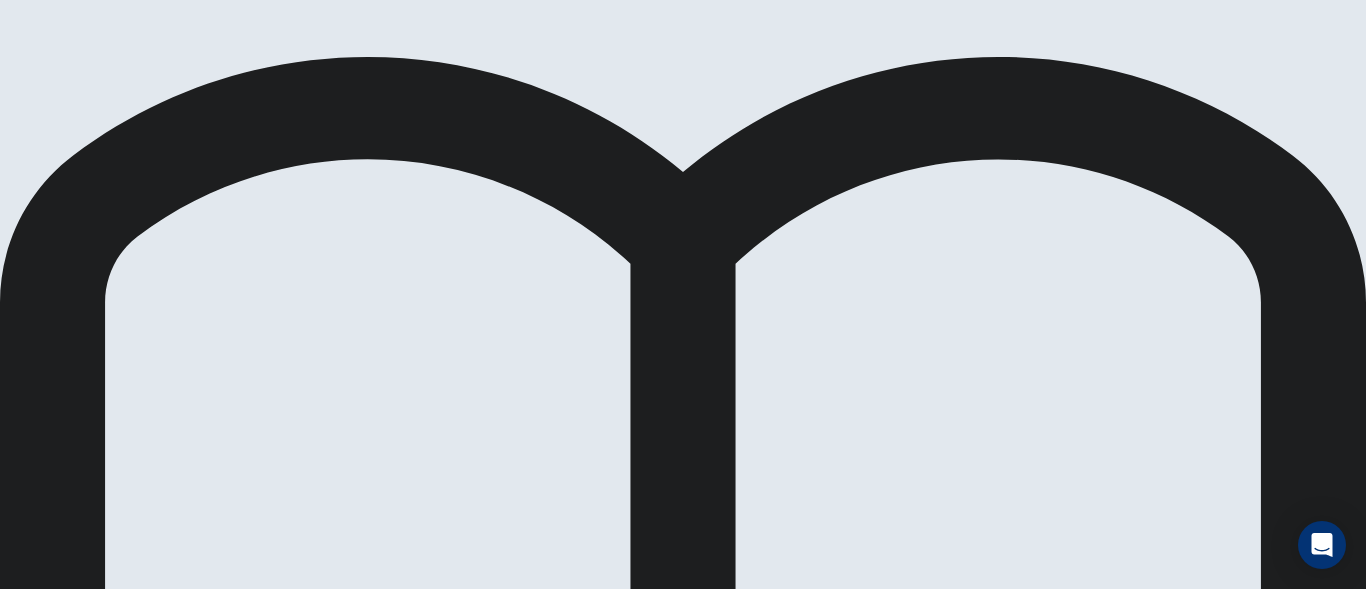 scroll, scrollTop: 0, scrollLeft: 0, axis: both 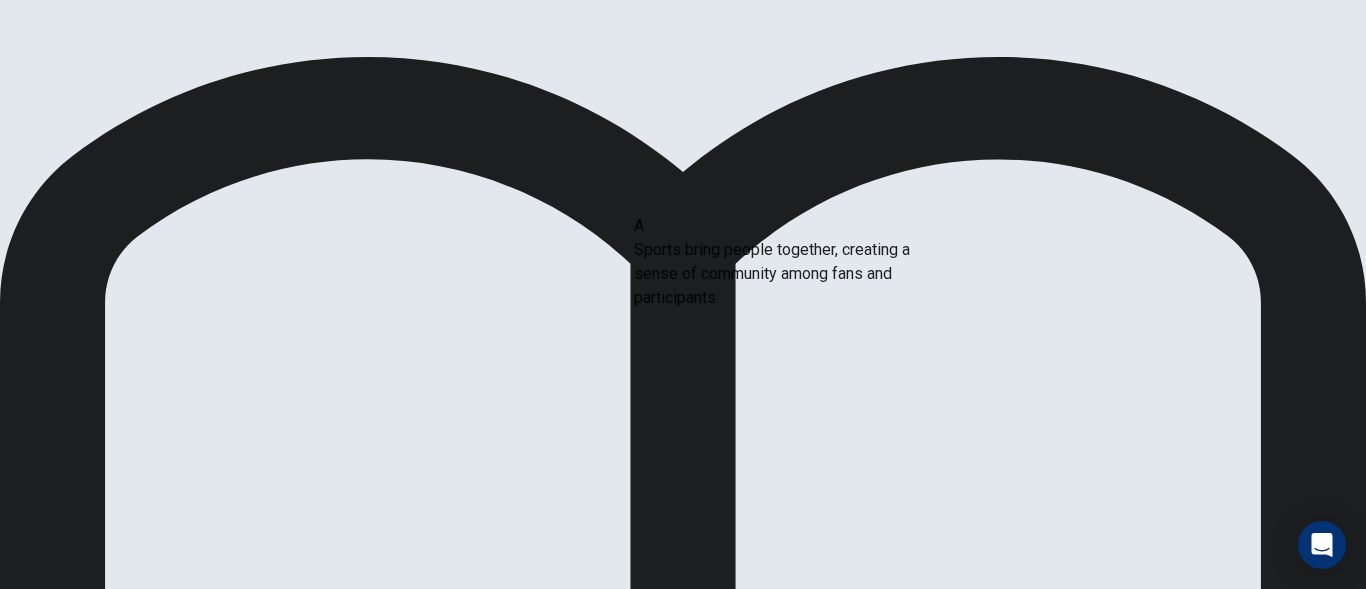 drag, startPoint x: 310, startPoint y: 299, endPoint x: 915, endPoint y: 262, distance: 606.1304 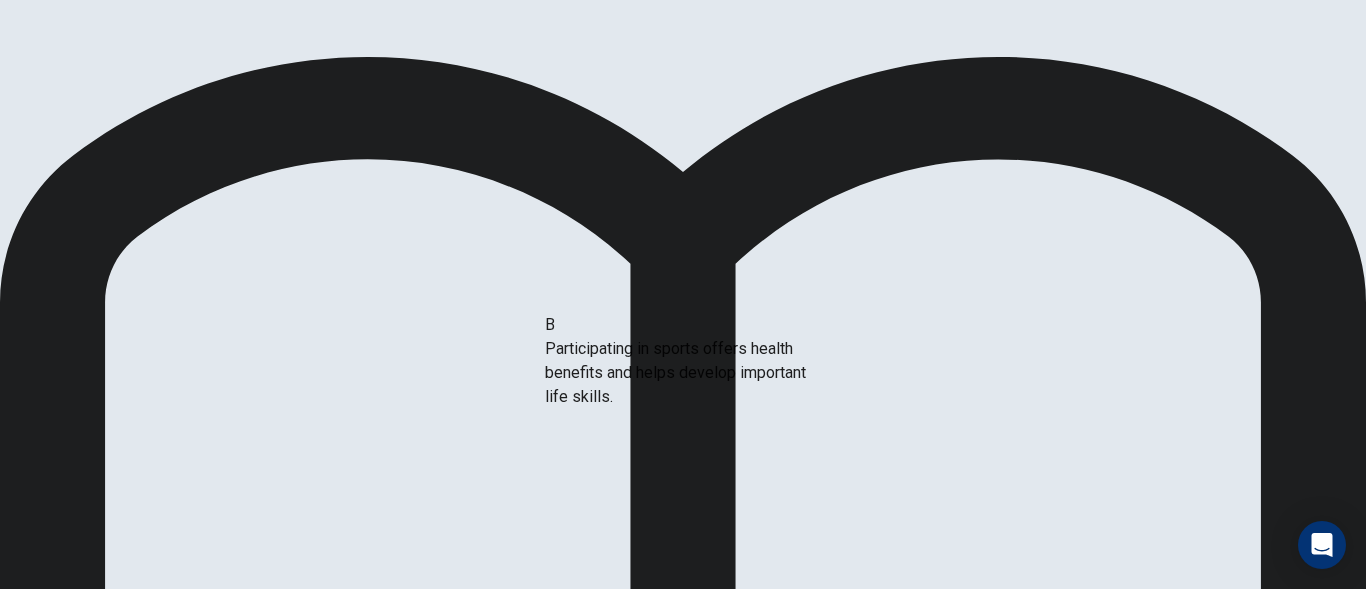 drag, startPoint x: 289, startPoint y: 296, endPoint x: 773, endPoint y: 366, distance: 489.0358 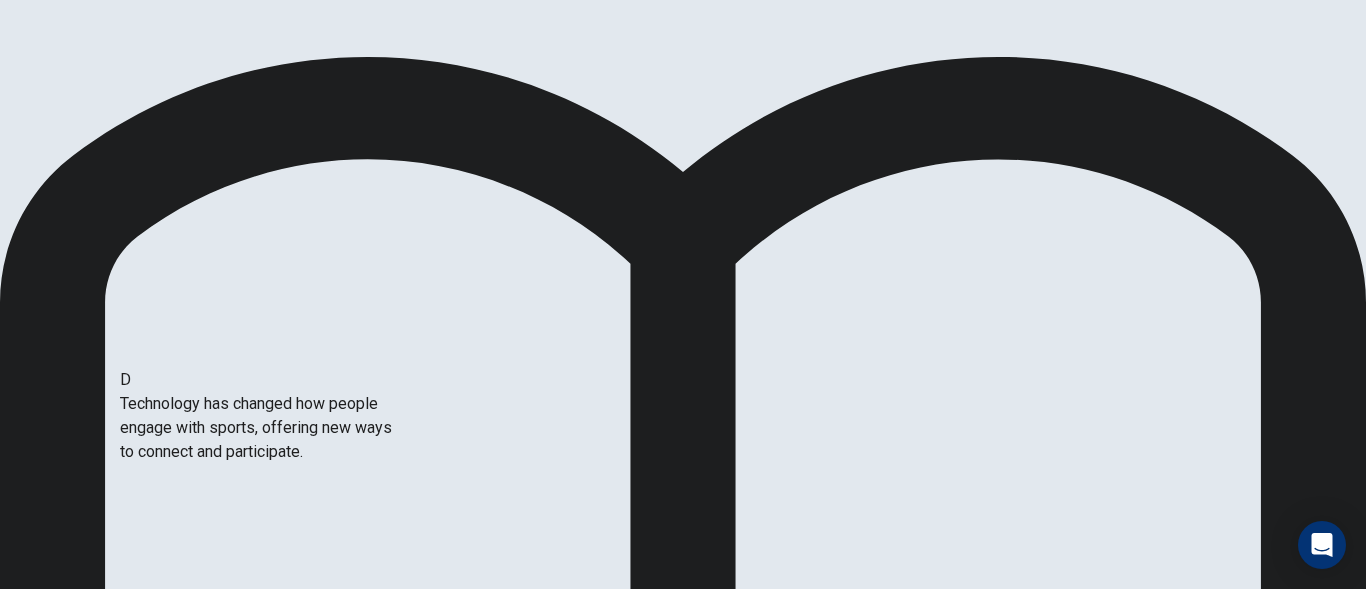 drag, startPoint x: 288, startPoint y: 440, endPoint x: 581, endPoint y: 453, distance: 293.28827 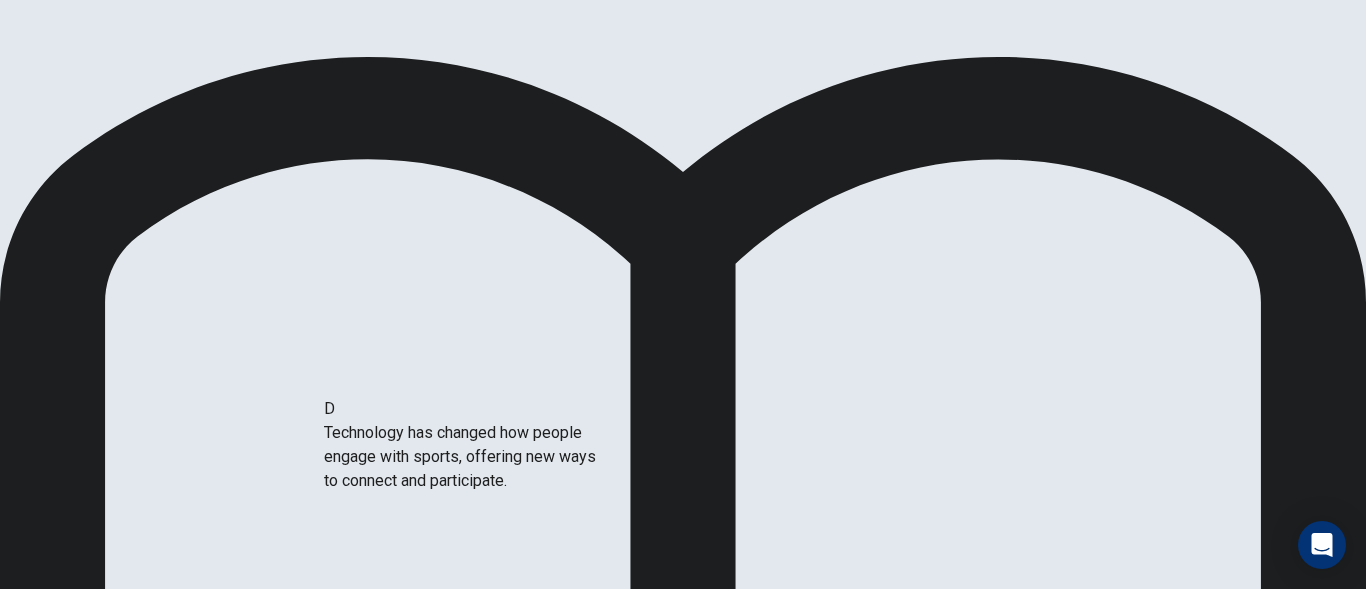 drag, startPoint x: 305, startPoint y: 430, endPoint x: 564, endPoint y: 466, distance: 261.48996 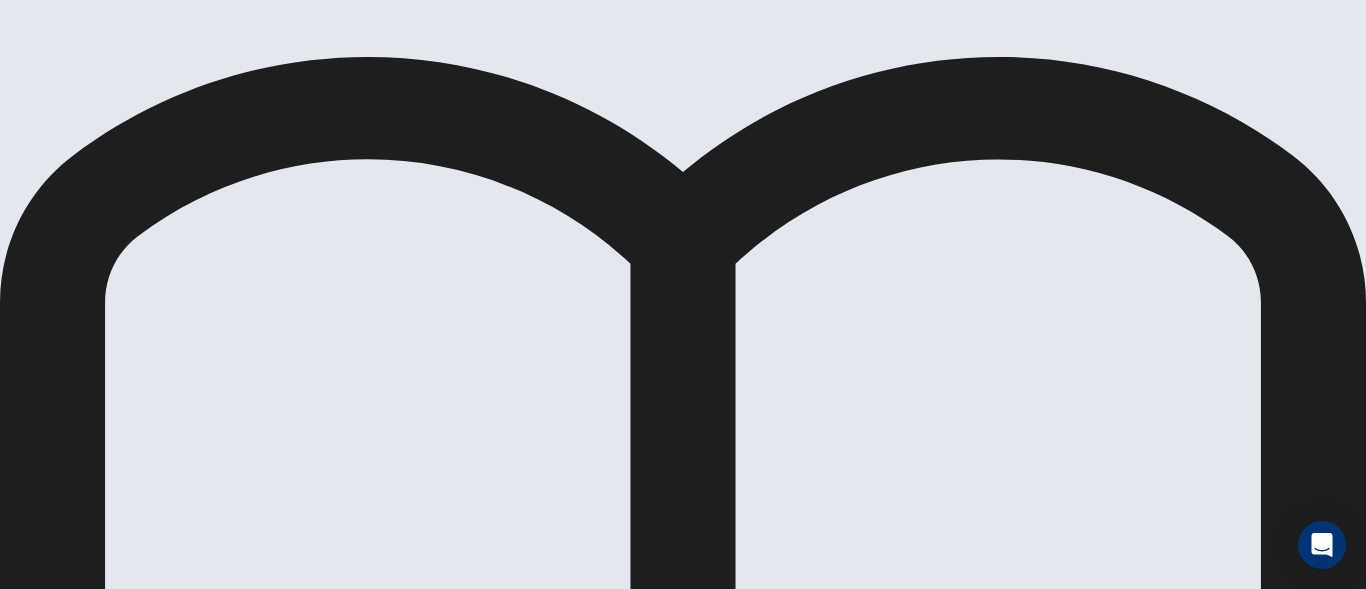 scroll, scrollTop: 114, scrollLeft: 0, axis: vertical 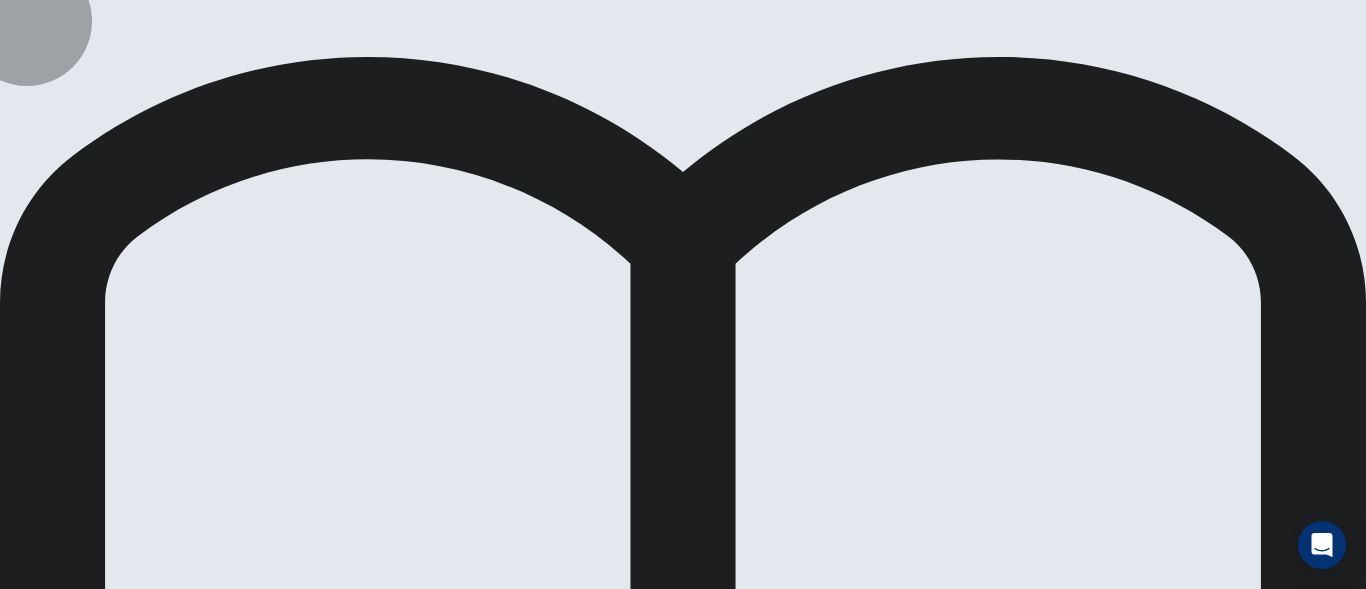 click on "Next" at bounding box center [96, 1485] 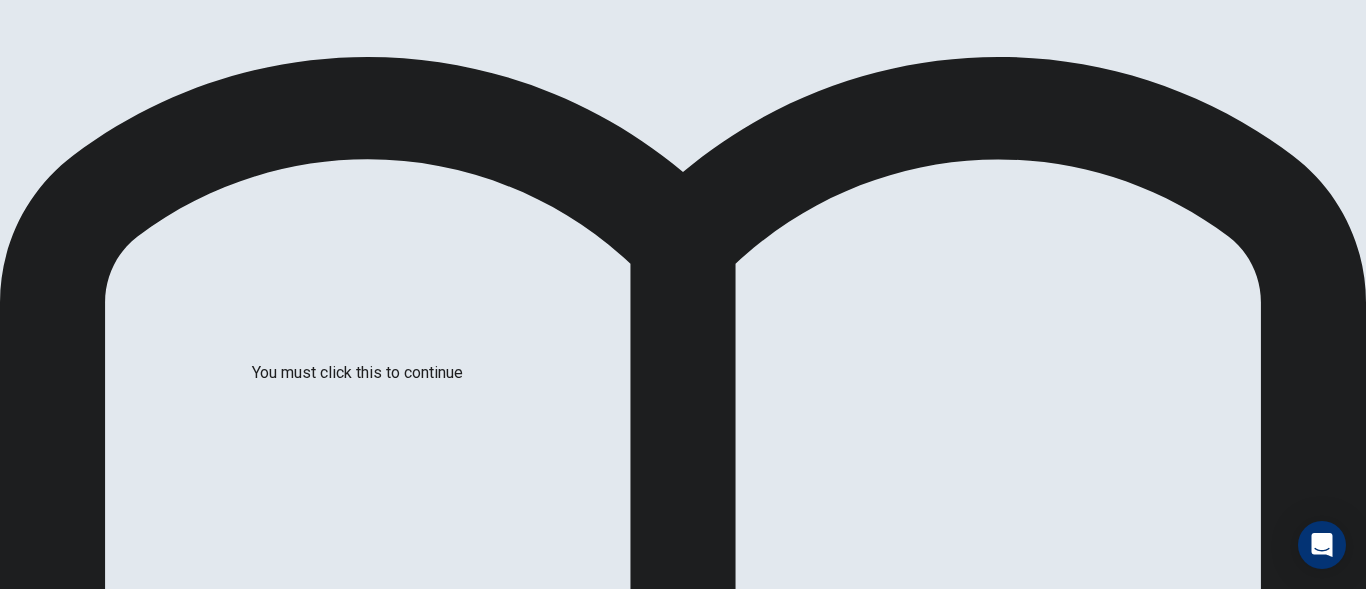 scroll, scrollTop: 156, scrollLeft: 0, axis: vertical 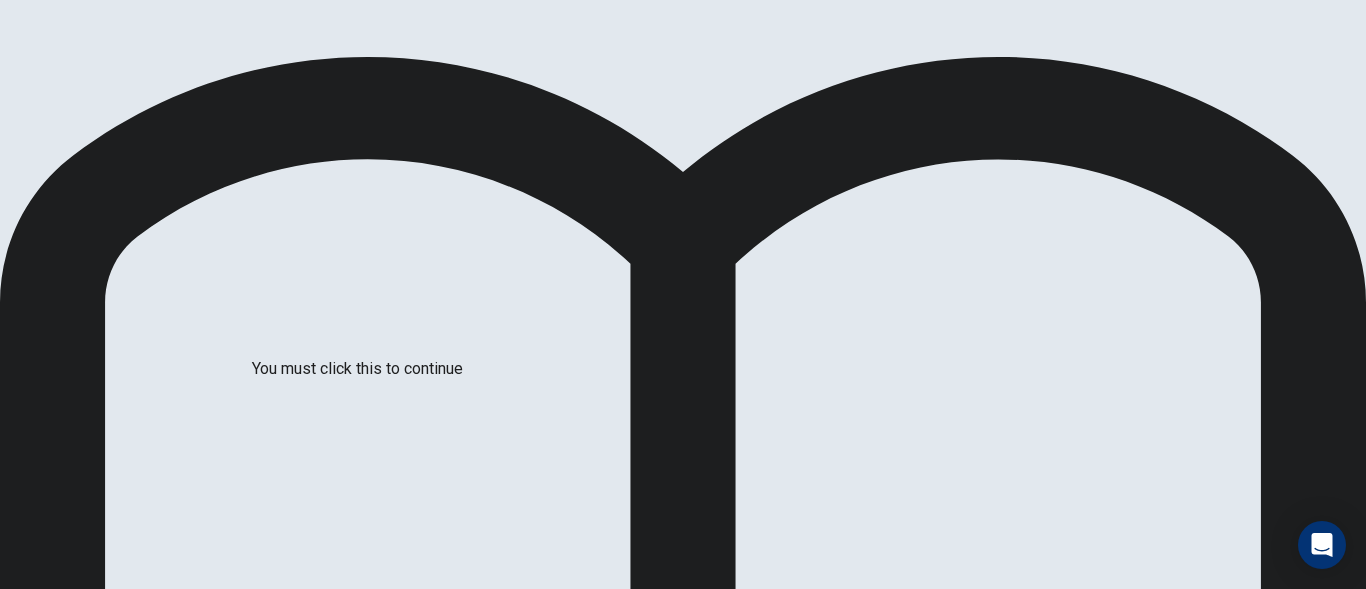 click at bounding box center (6, 2106) 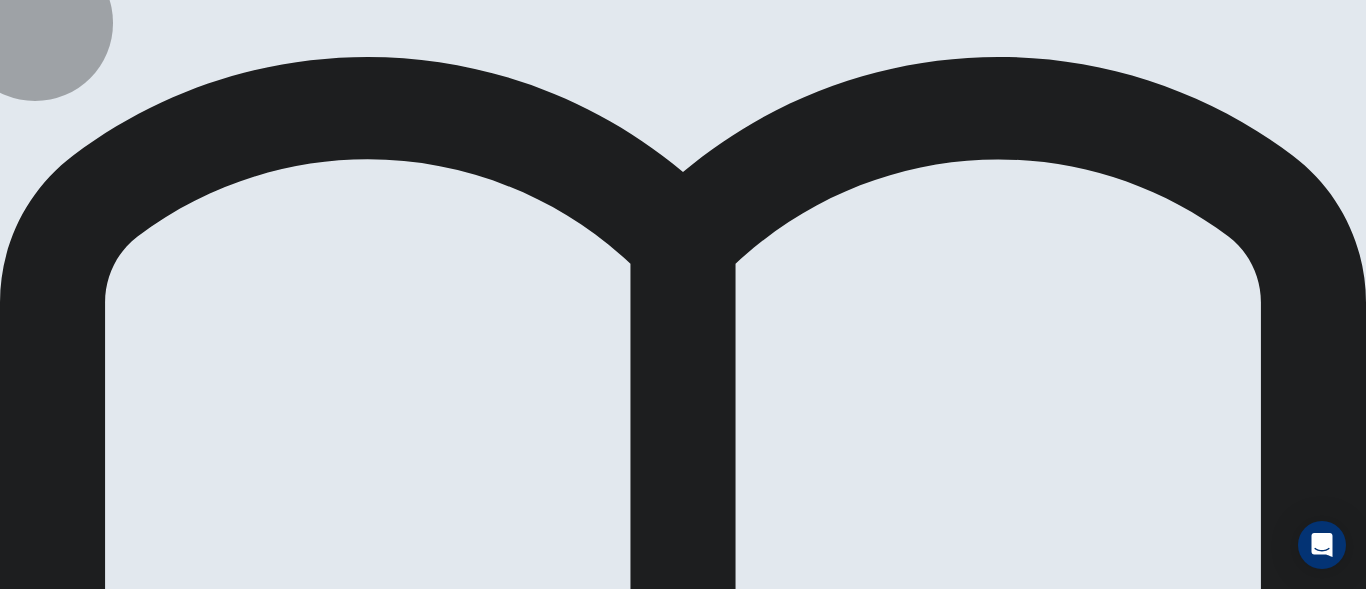 click on "Continue" at bounding box center (76, 2132) 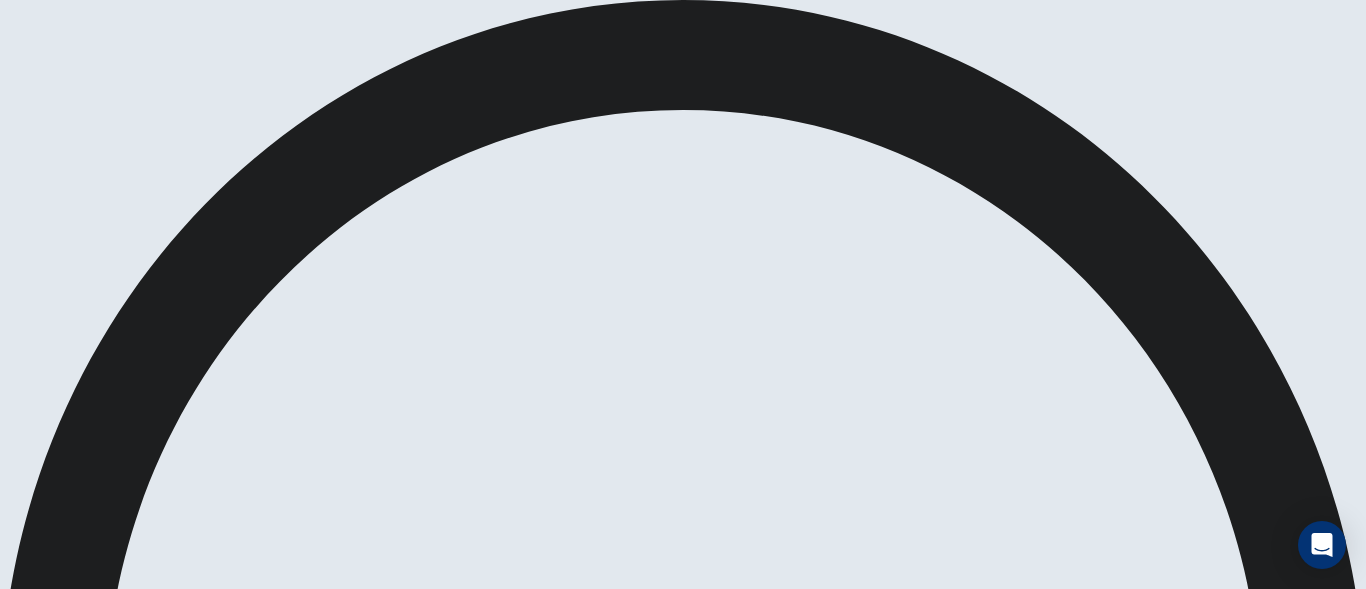 scroll, scrollTop: 34, scrollLeft: 0, axis: vertical 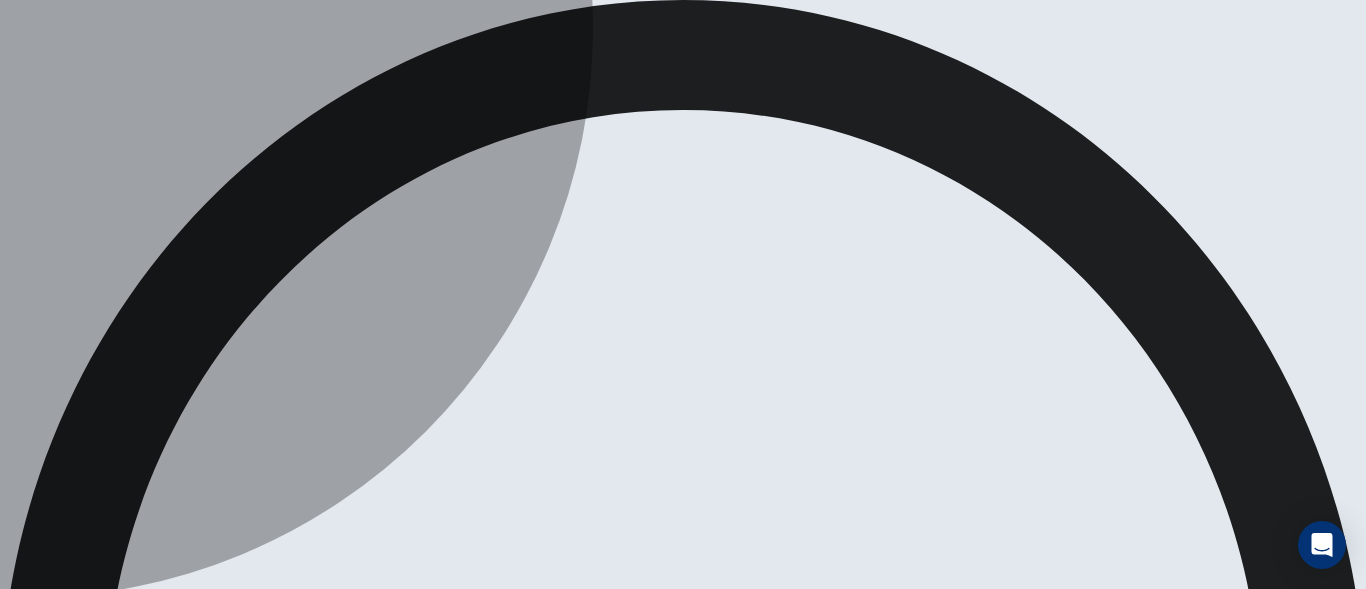 click on "A" at bounding box center [59, 1753] 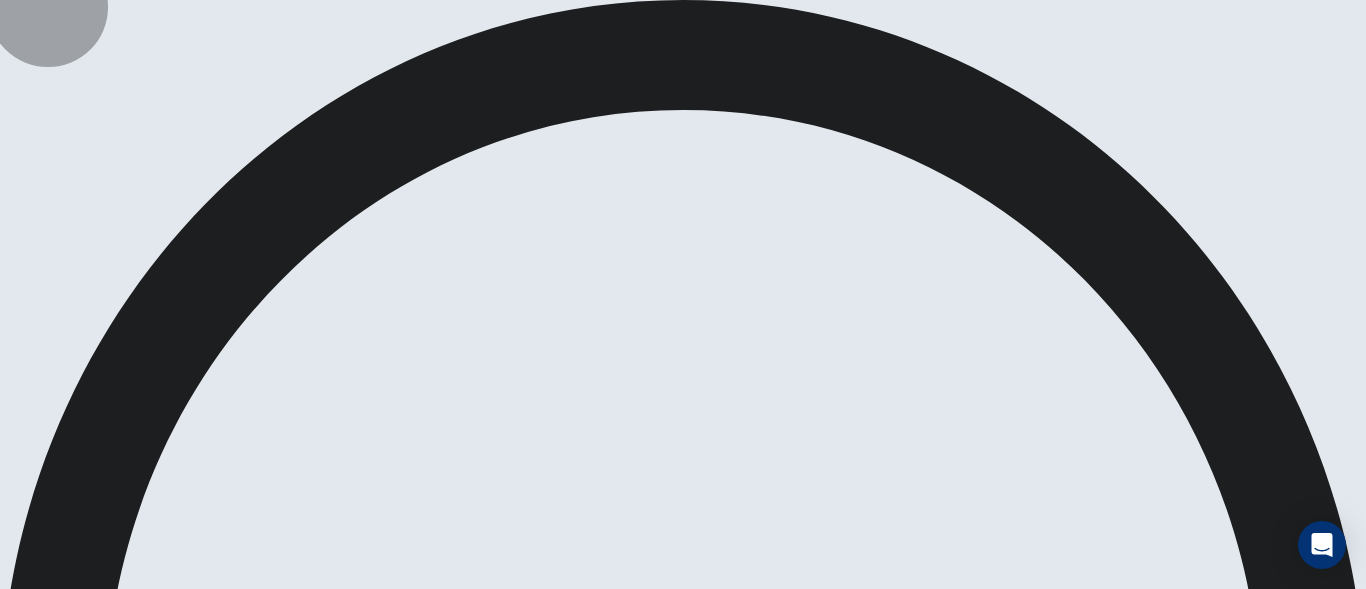 click on "Ok" at bounding box center (10, 1512) 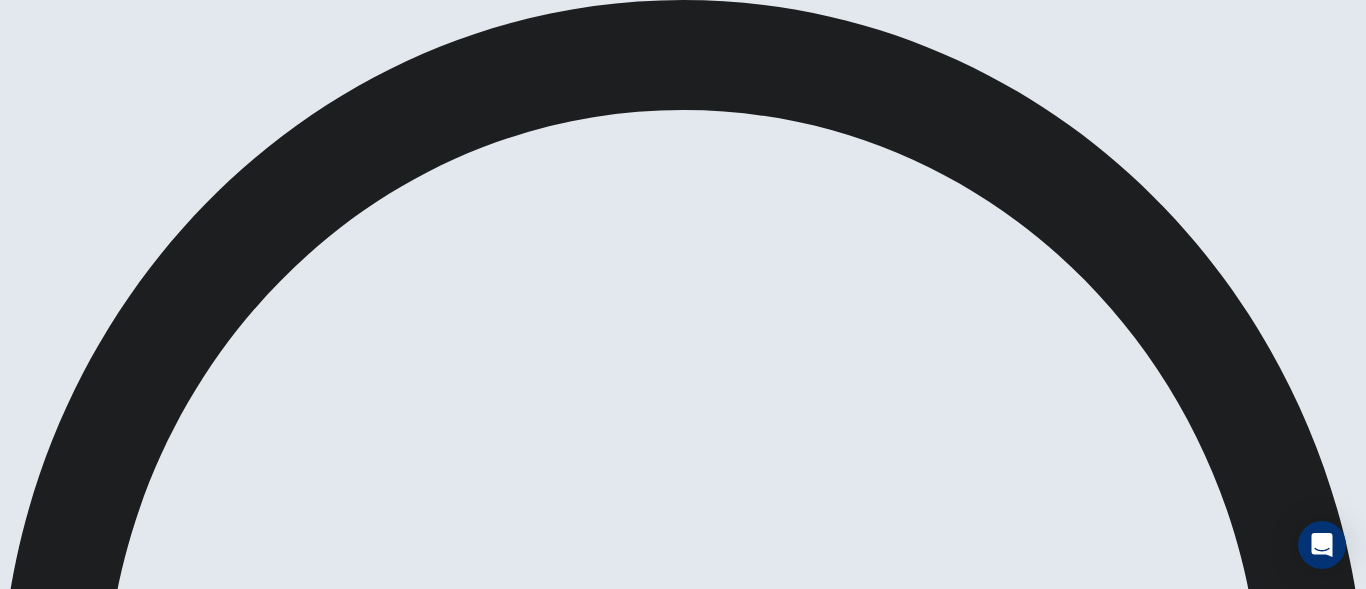 click on "Submit" at bounding box center (43, 1500) 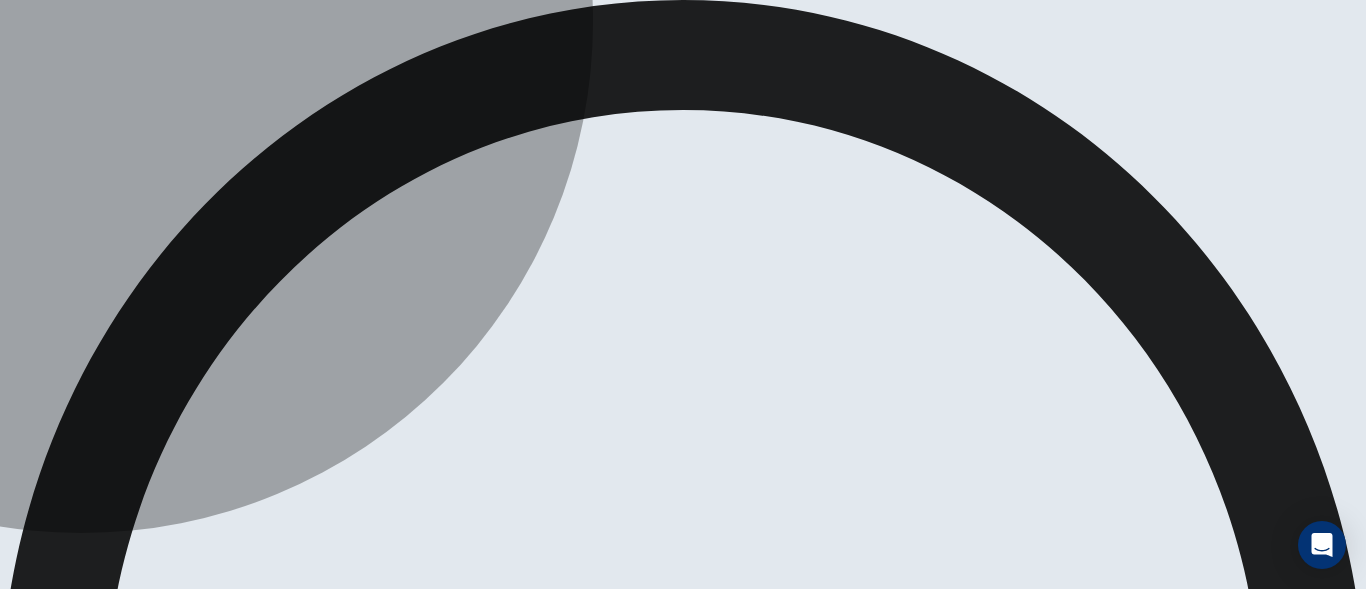 click on "Wind power." at bounding box center [60, 1768] 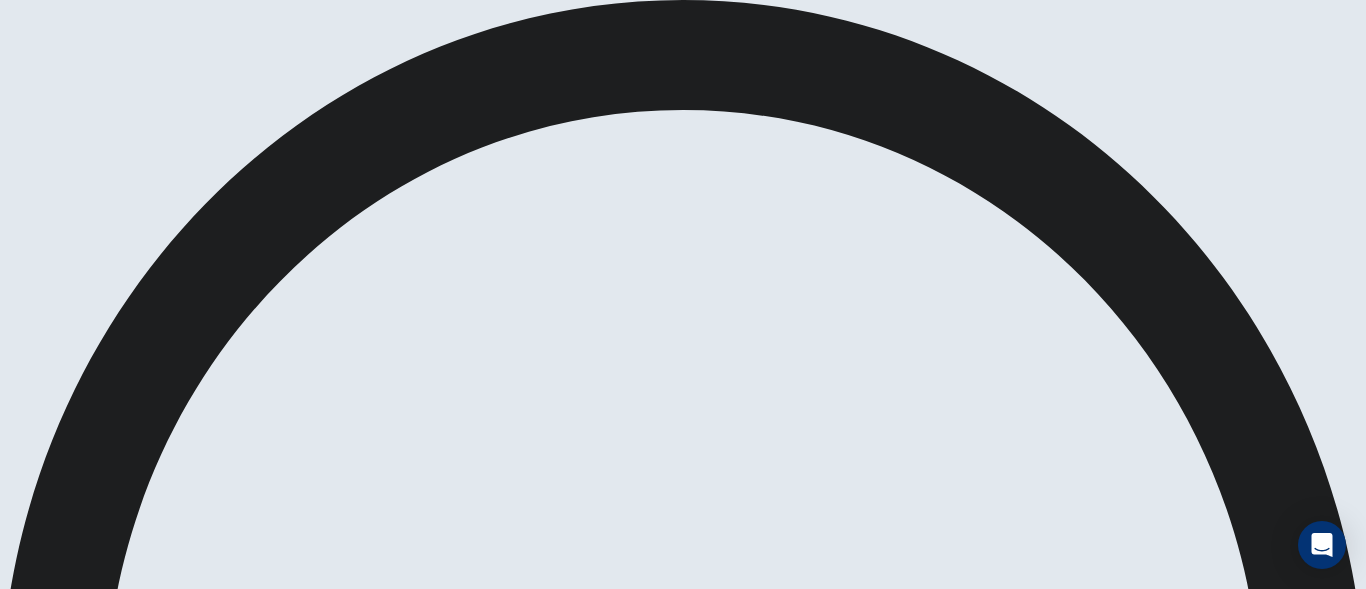 click on "Ok" at bounding box center (10, 1512) 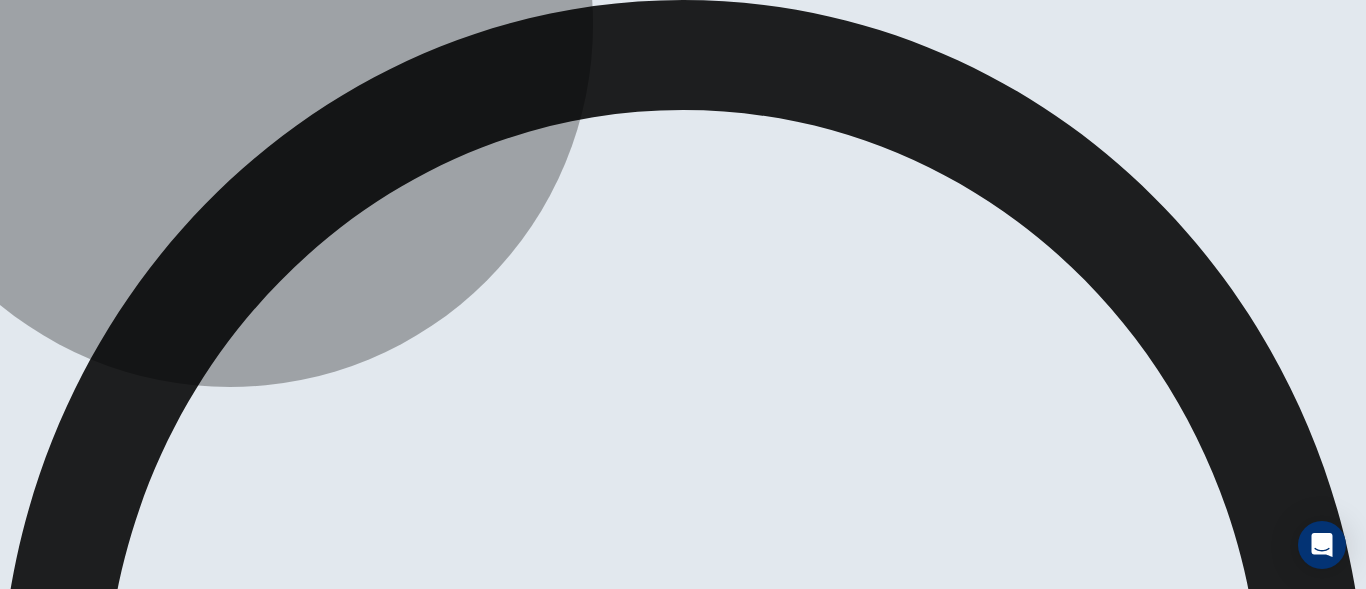 click on "[TIME]" at bounding box center [82, 1768] 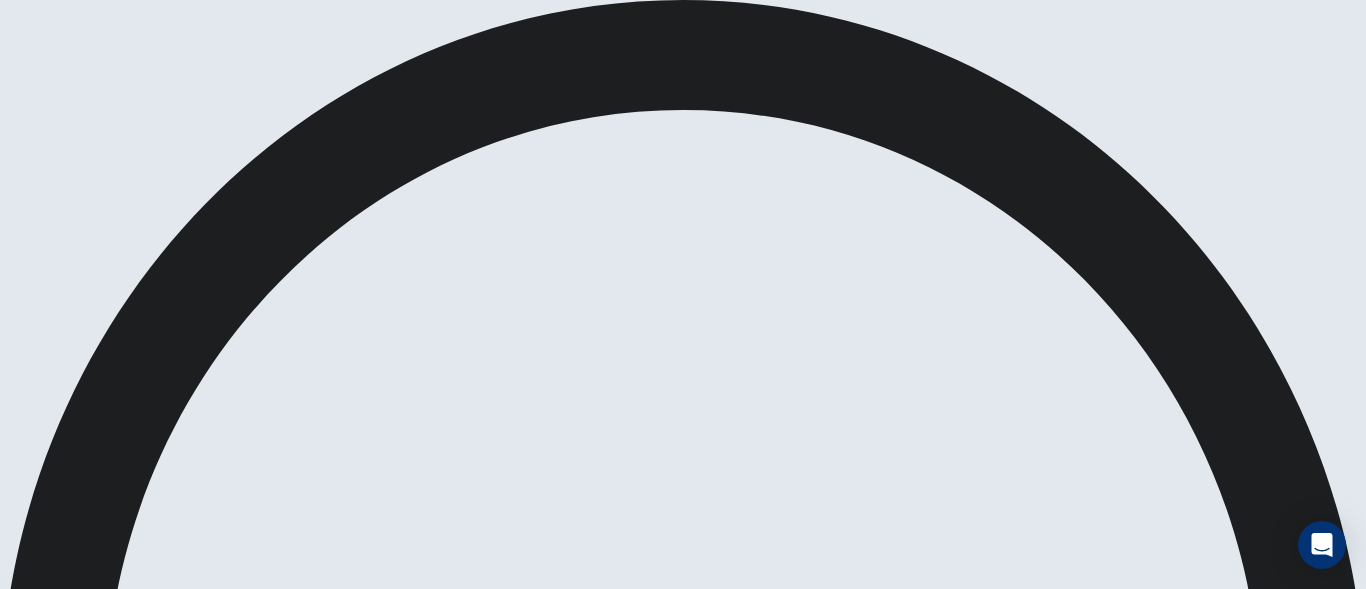 click on "Ok" at bounding box center (10, 1512) 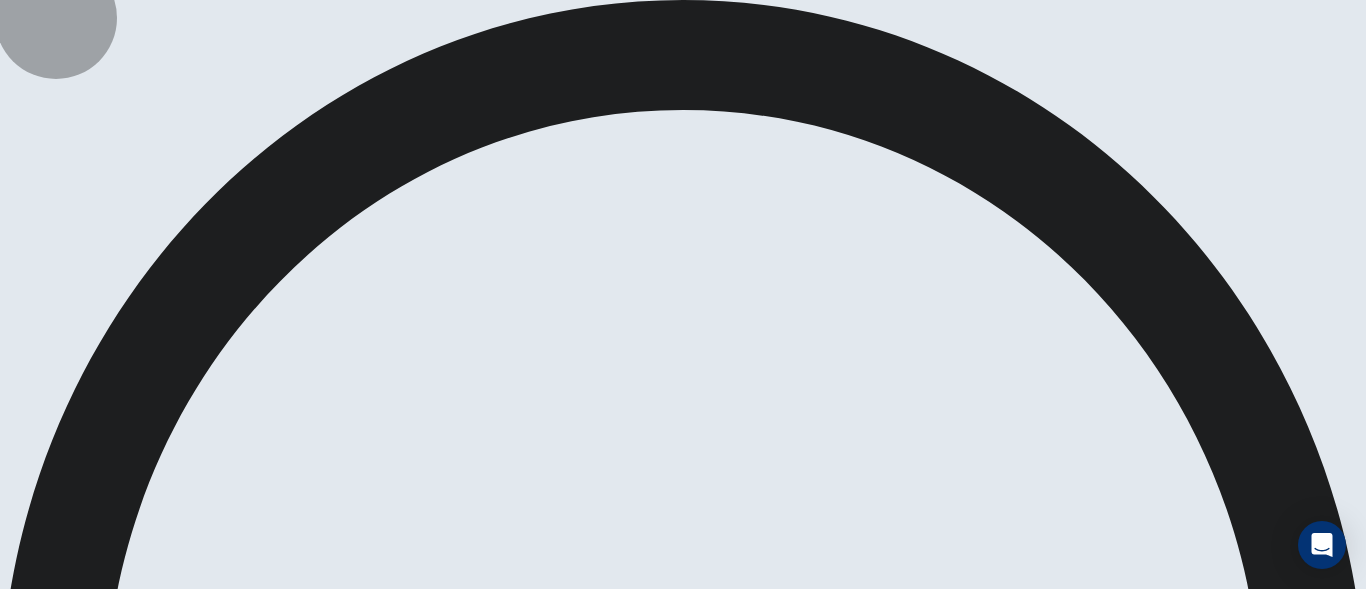 click on "Submit" at bounding box center [43, 1500] 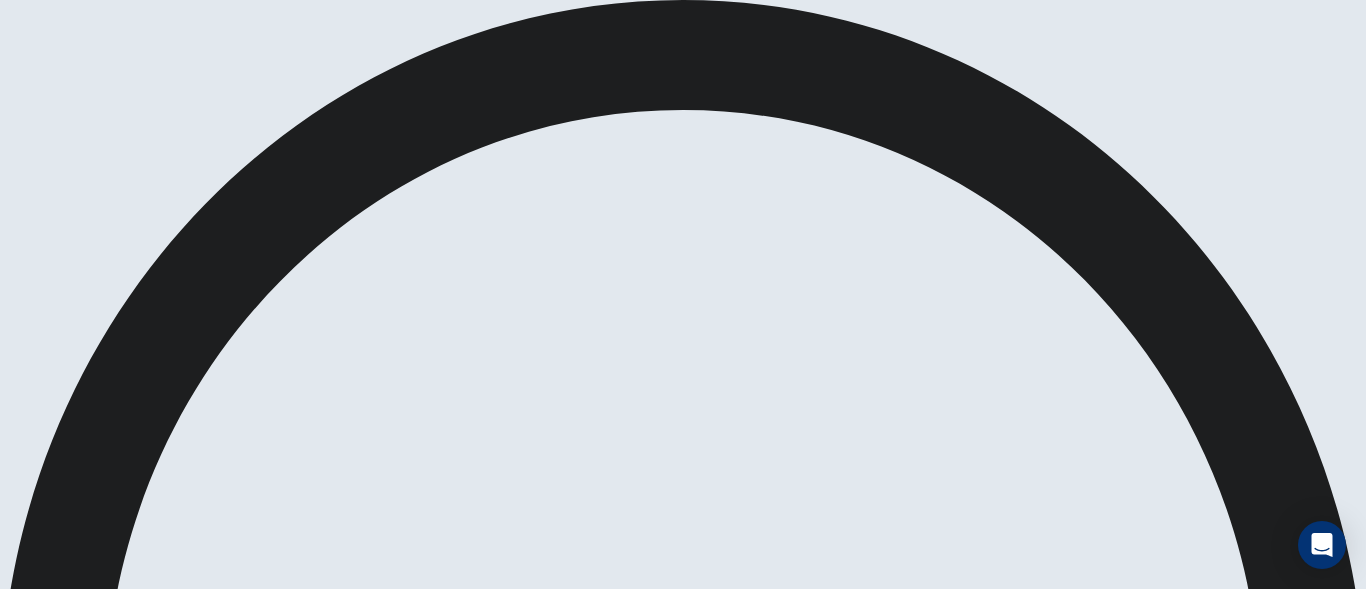 click on "B" at bounding box center [144, 1753] 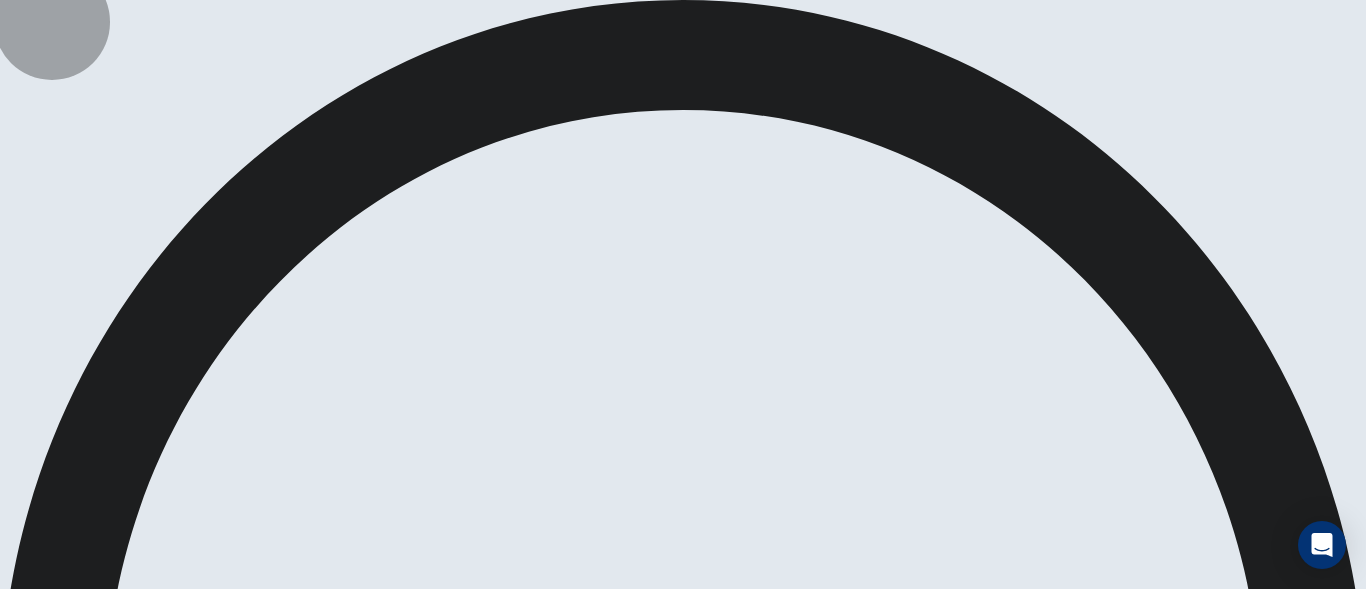 click at bounding box center (10, 1518) 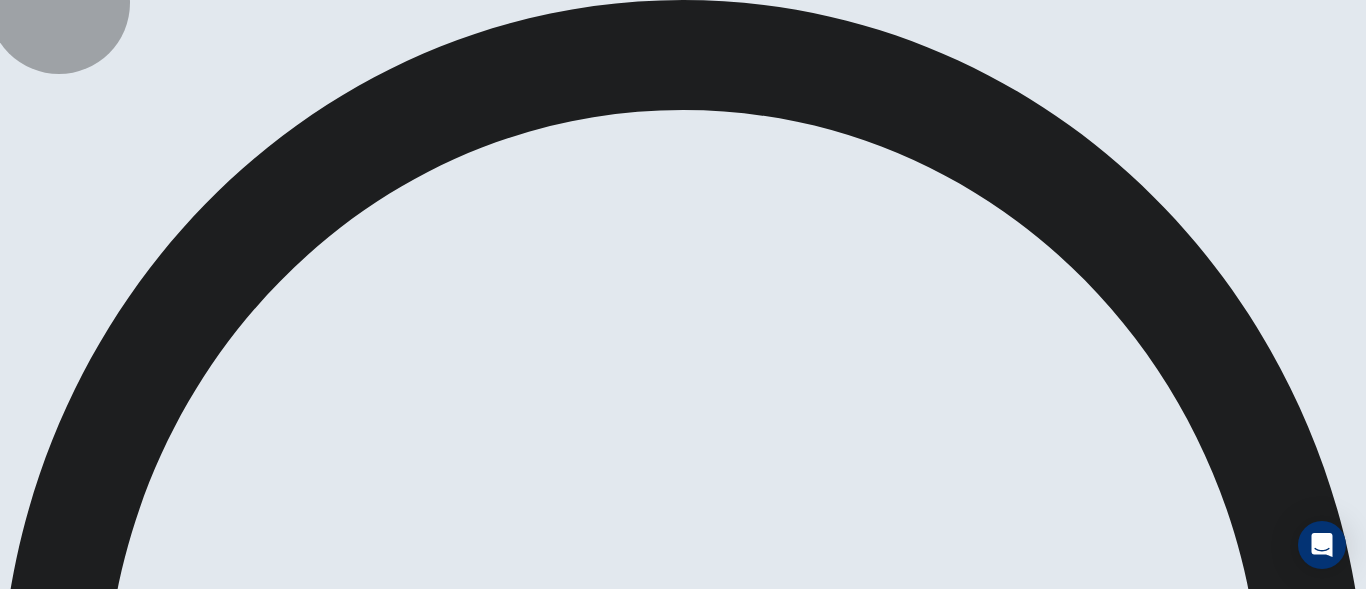 click on "Submit" at bounding box center (43, 1500) 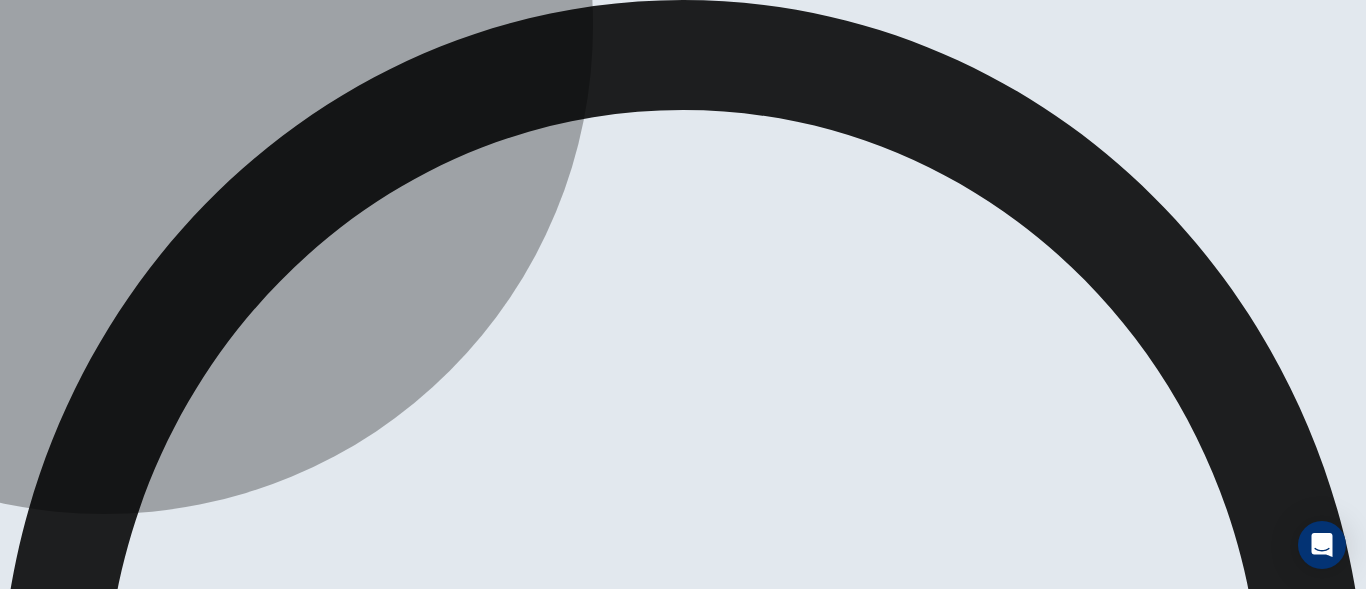 click on "The initial cost and space requirements." at bounding box center (120, 1768) 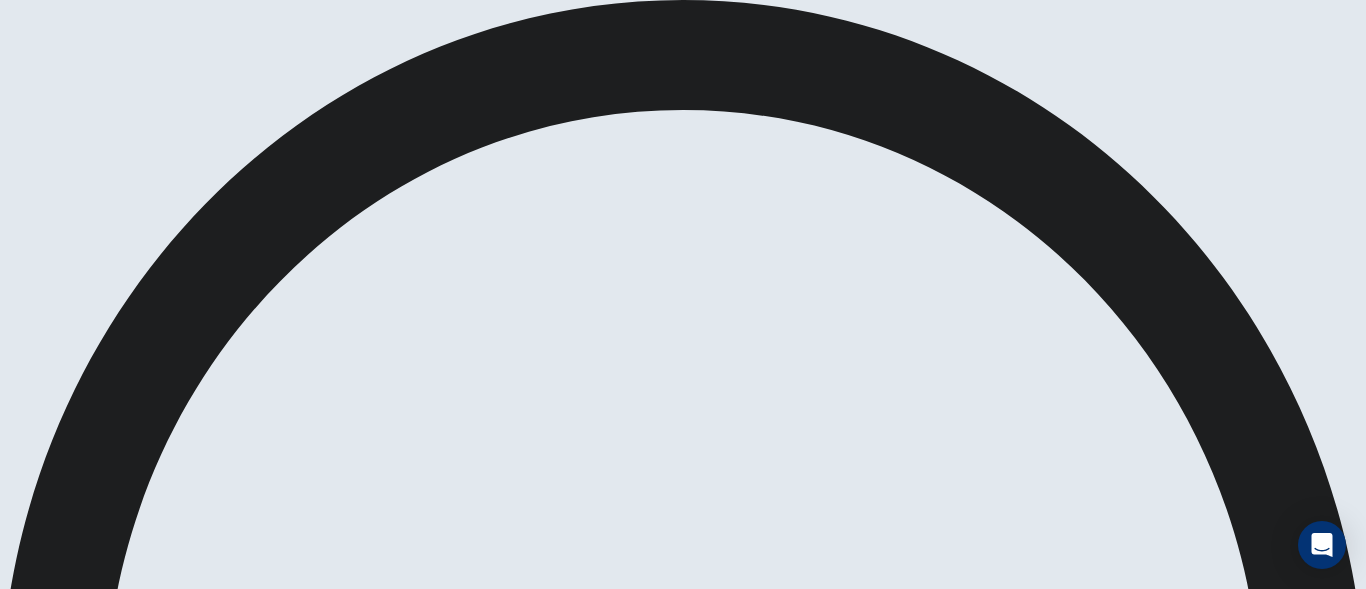 click on "Ok" at bounding box center [10, 1512] 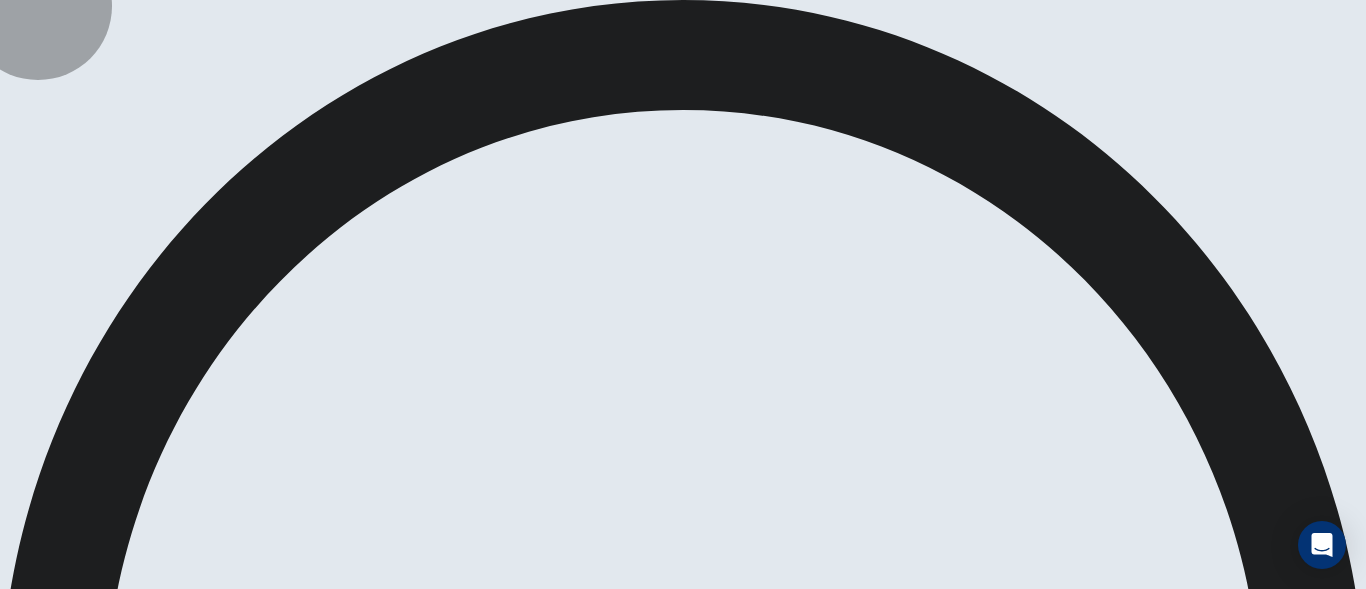 click on "Submit" at bounding box center (43, 1500) 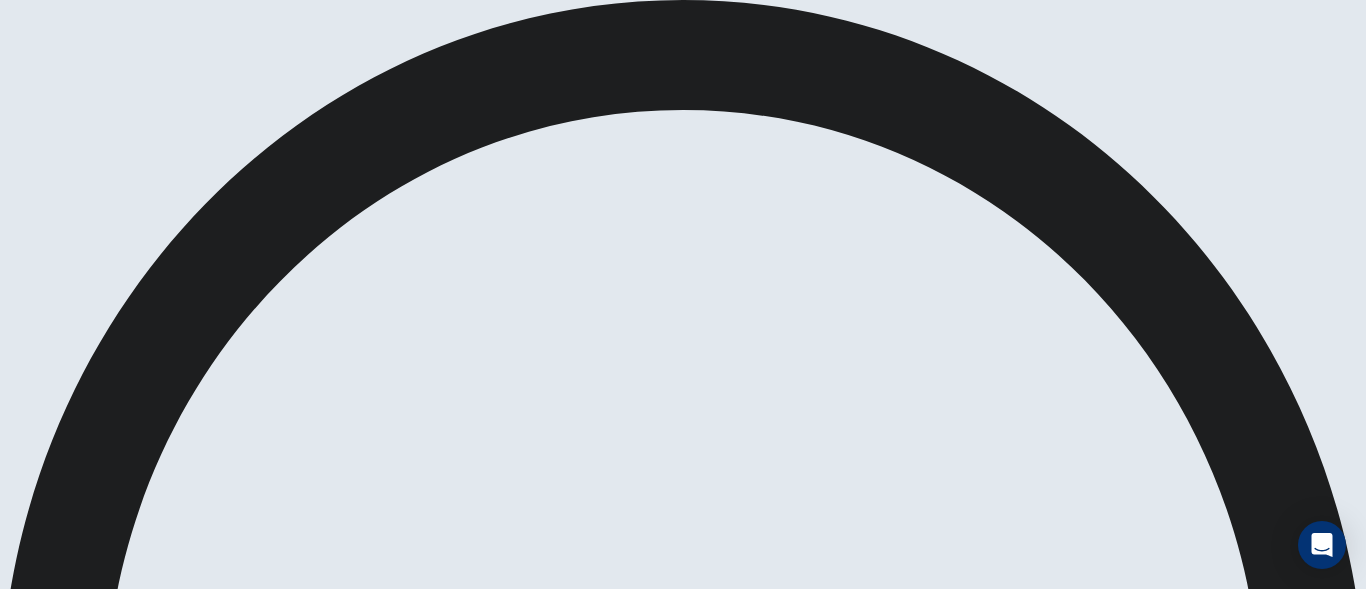 click on "Case studies of cities using renewable energy." at bounding box center [91, 1768] 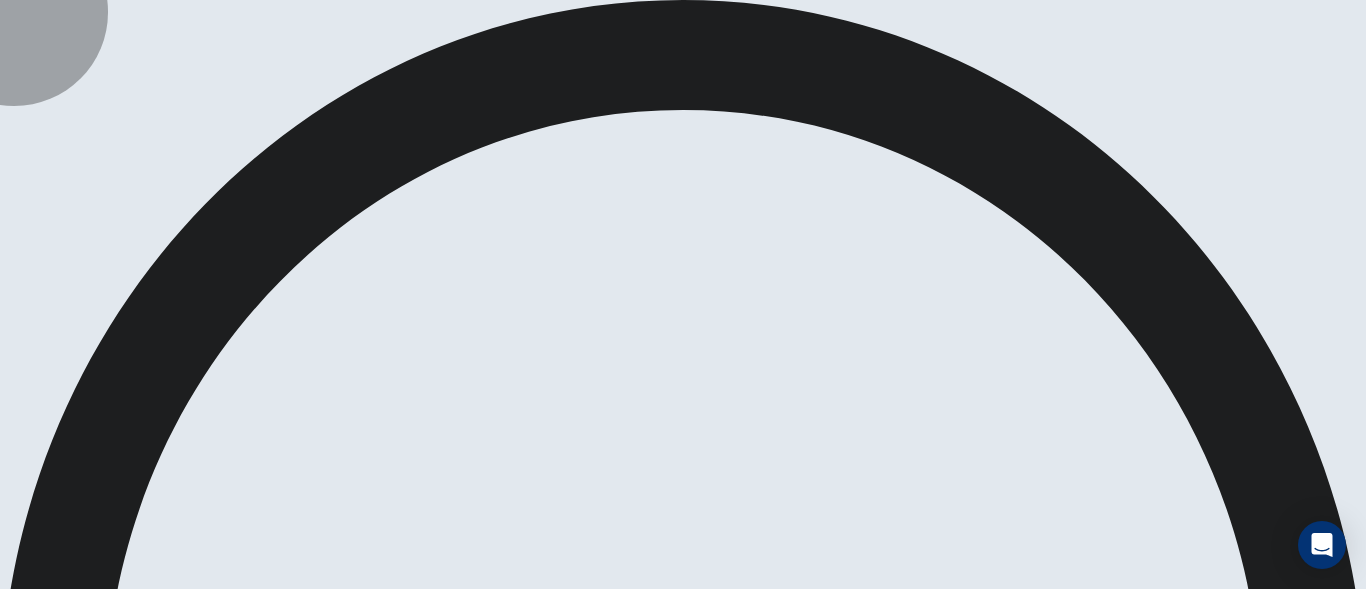 click on "Submit" at bounding box center [43, 1500] 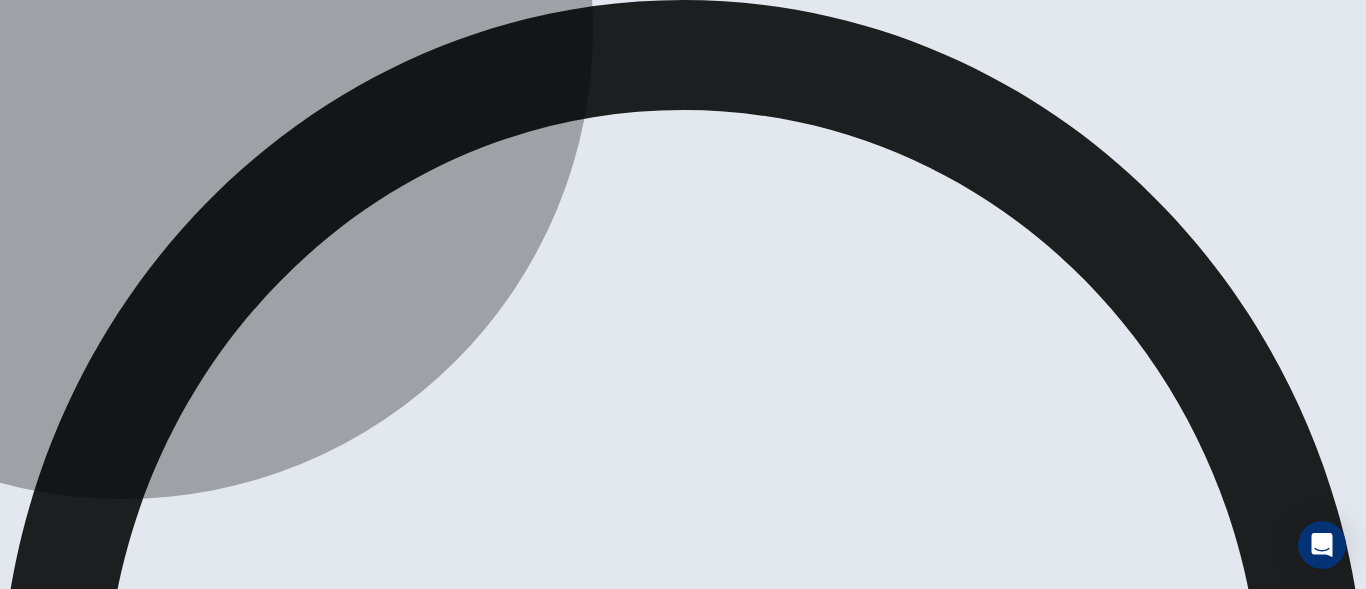 click on "A PowerPoint with visuals, charts, graphs, and video clips." at bounding box center (65, 1768) 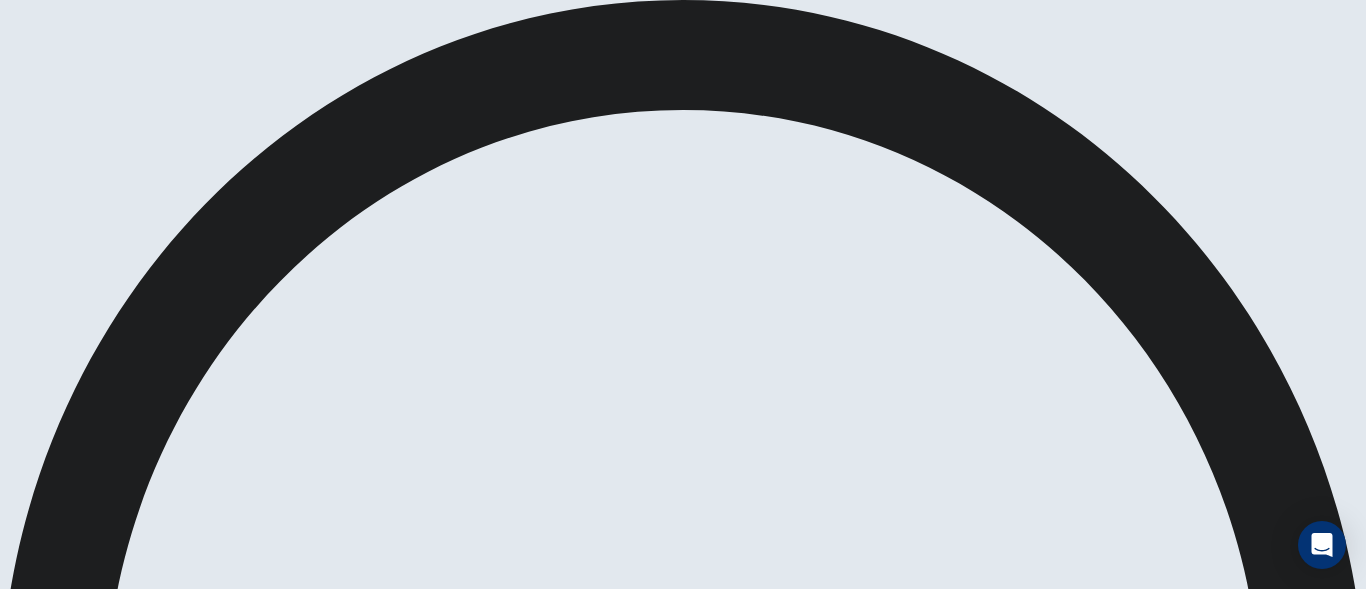 click at bounding box center [10, 1518] 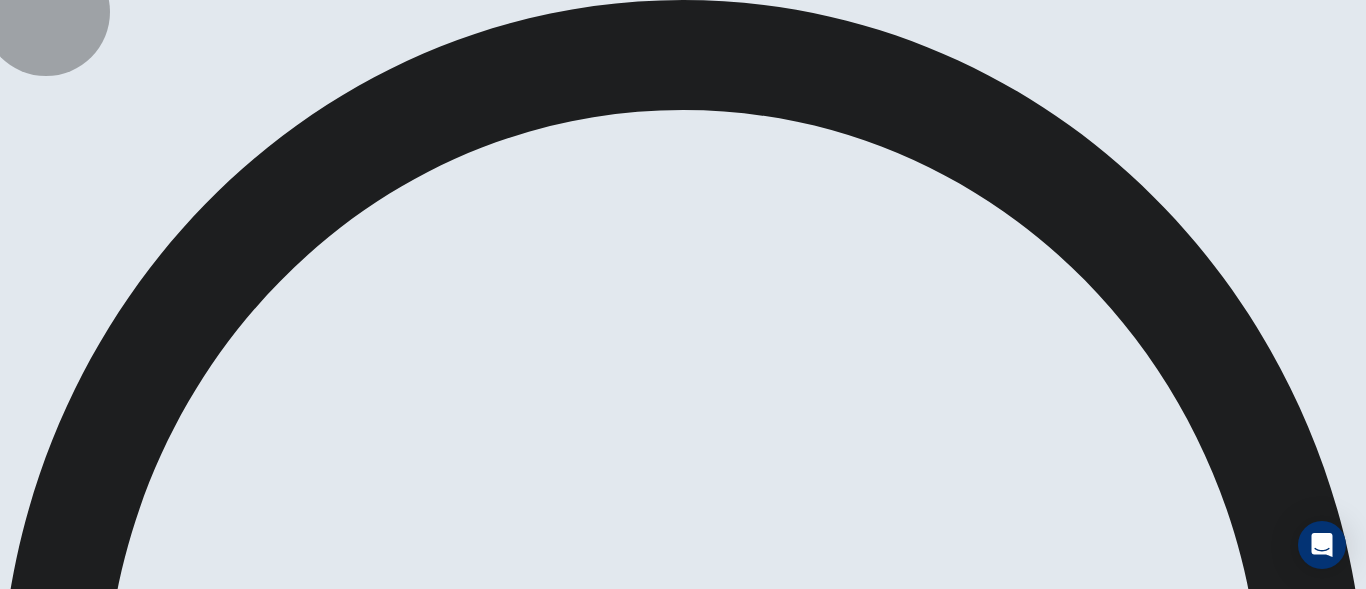 click on "Submit" at bounding box center (43, 1500) 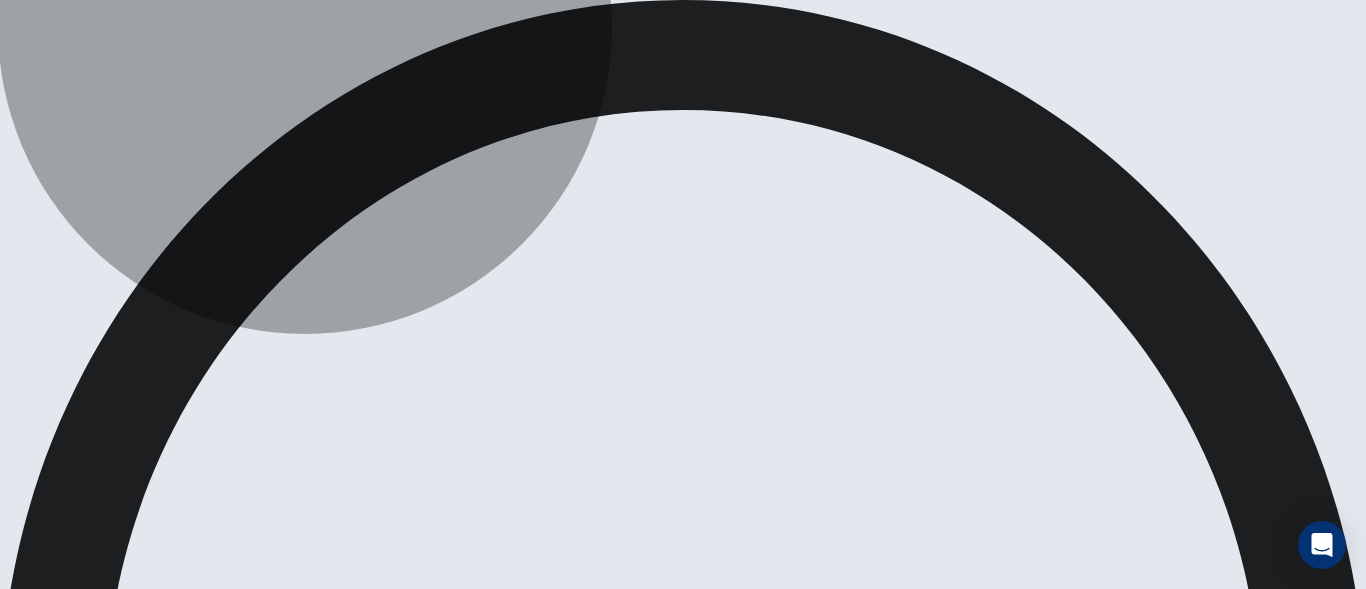 click on "They are confident and excited about it." at bounding box center [93, 1768] 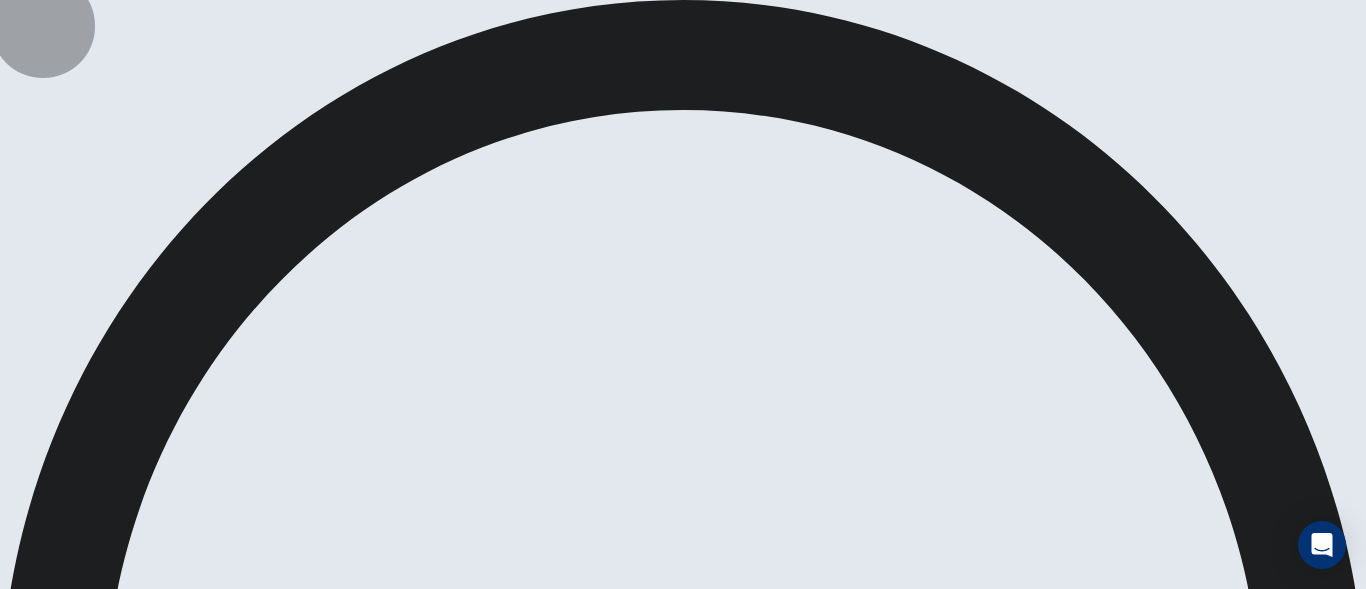 click on "Ok" at bounding box center (10, 1512) 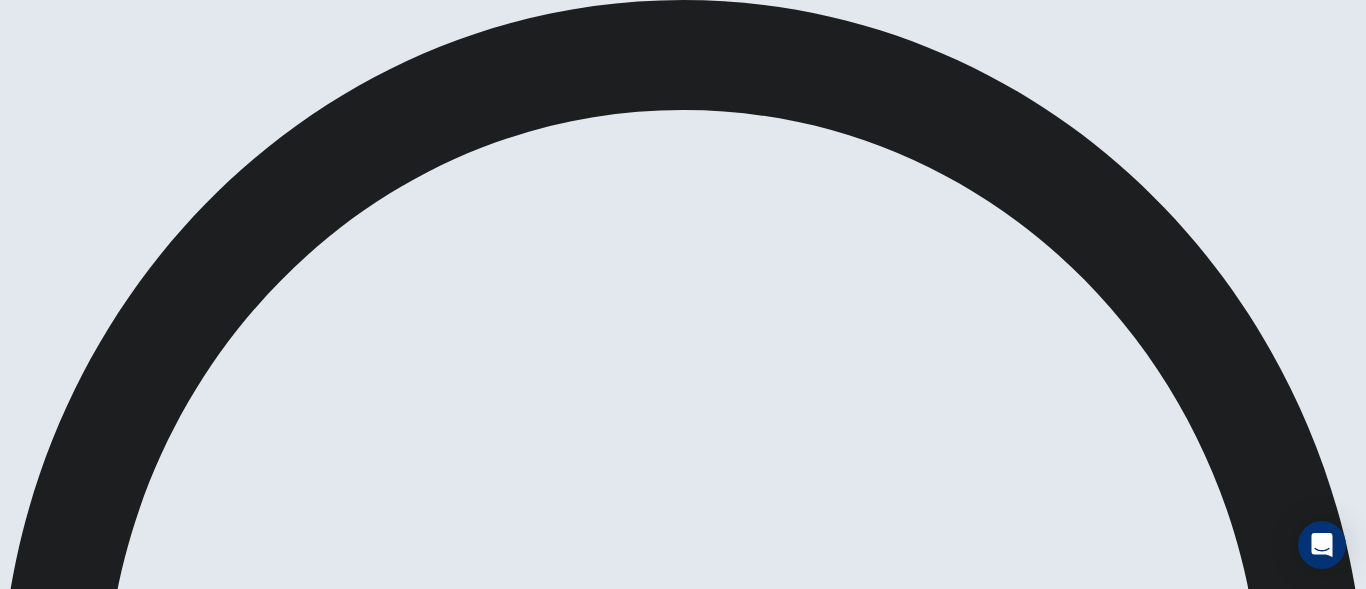 click on "Submit" at bounding box center (43, 1500) 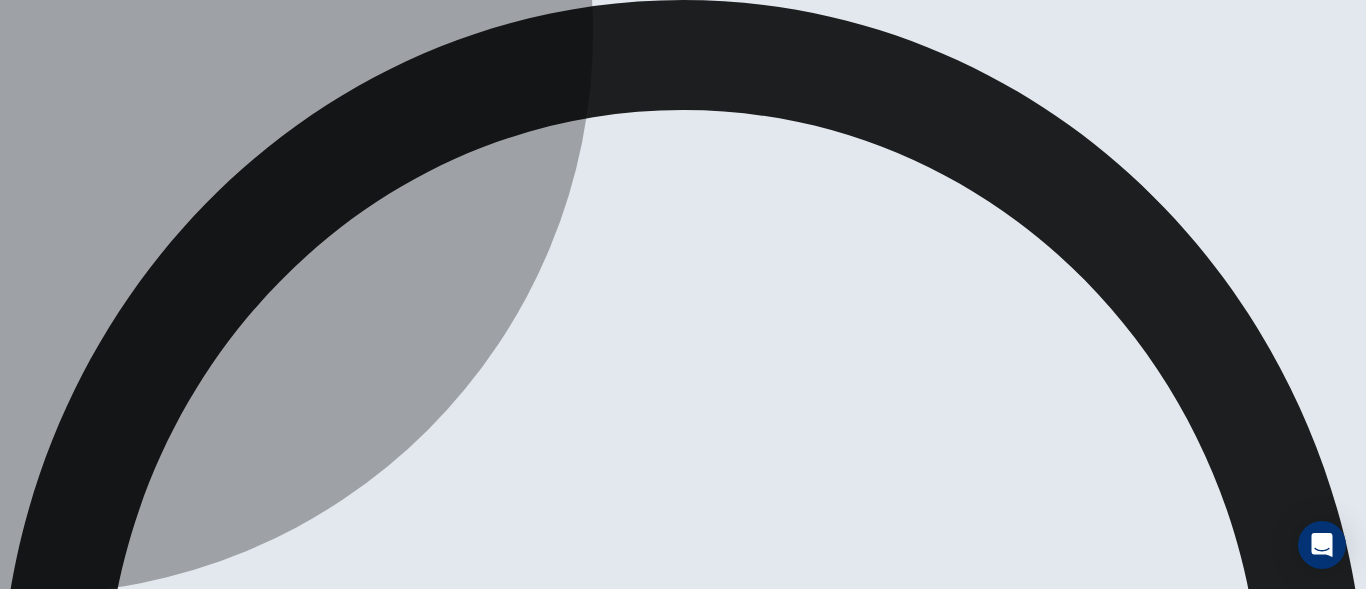 click on "D" at bounding box center [81, 3042] 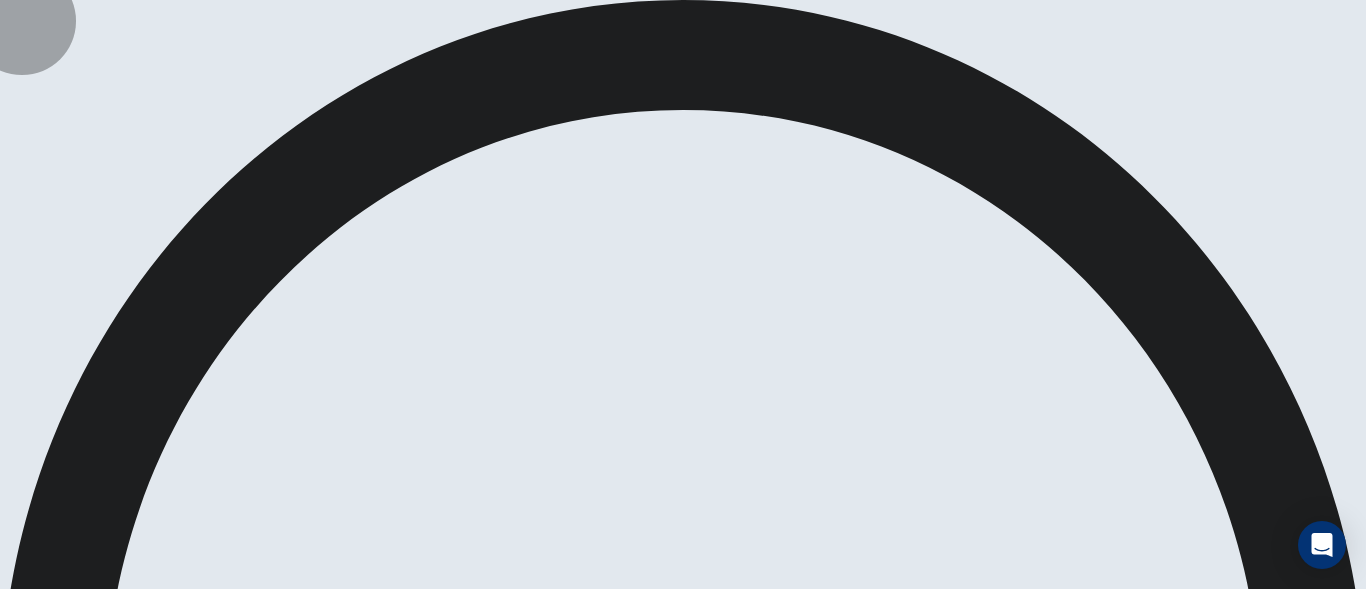 click on "Ok" at bounding box center [10, 1512] 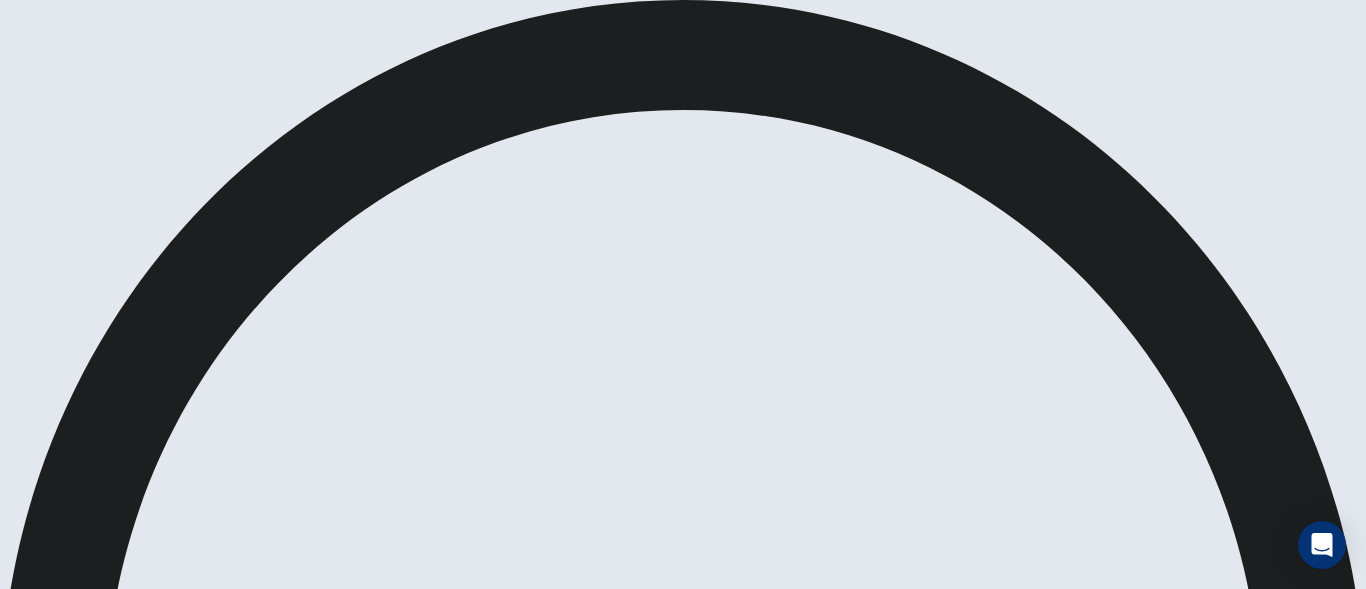 click on "Submit" at bounding box center (43, 1500) 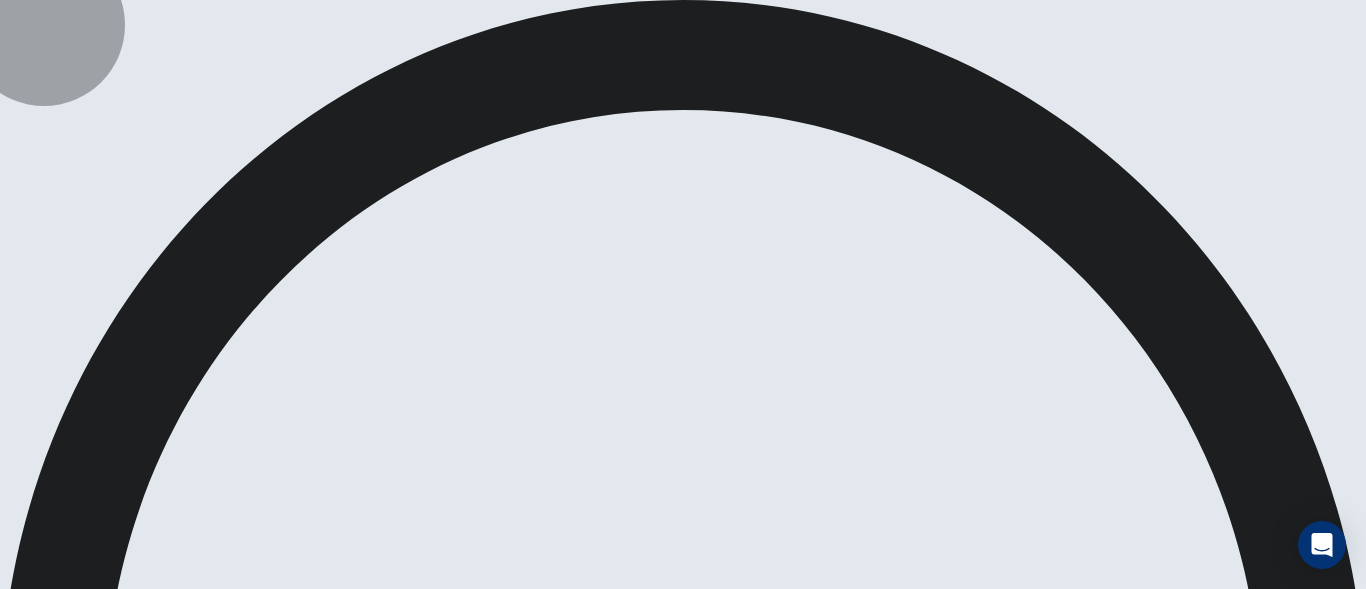 click on "Continue" at bounding box center [28, 1458] 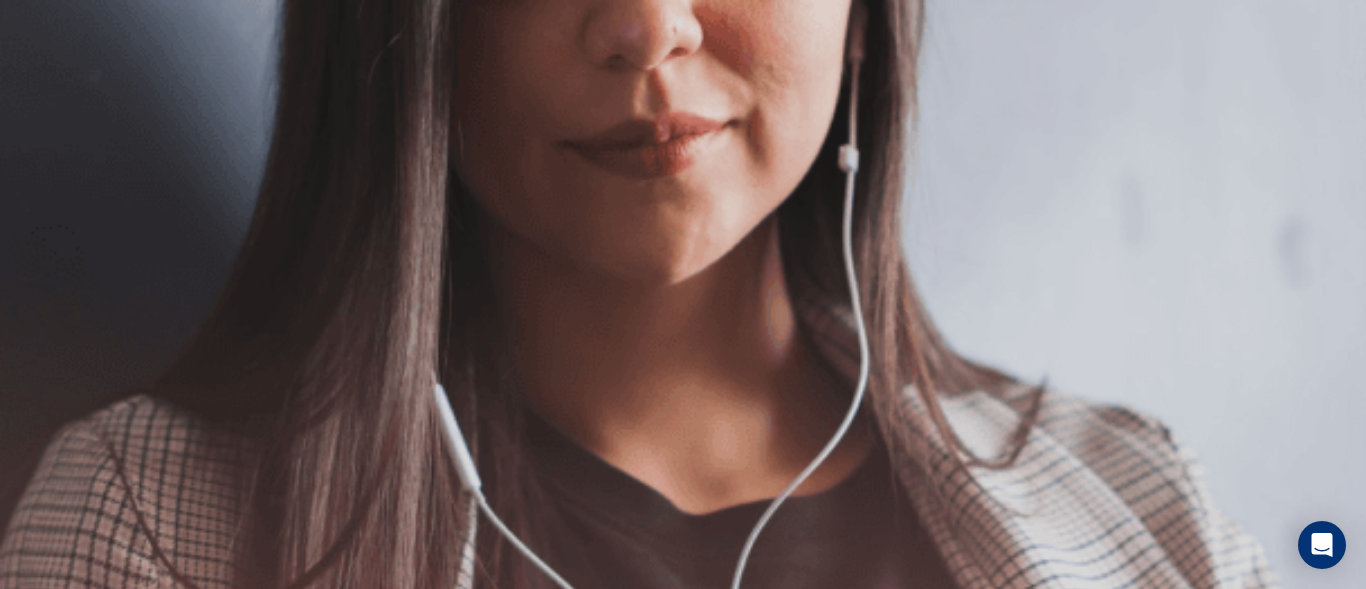 scroll, scrollTop: 284, scrollLeft: 0, axis: vertical 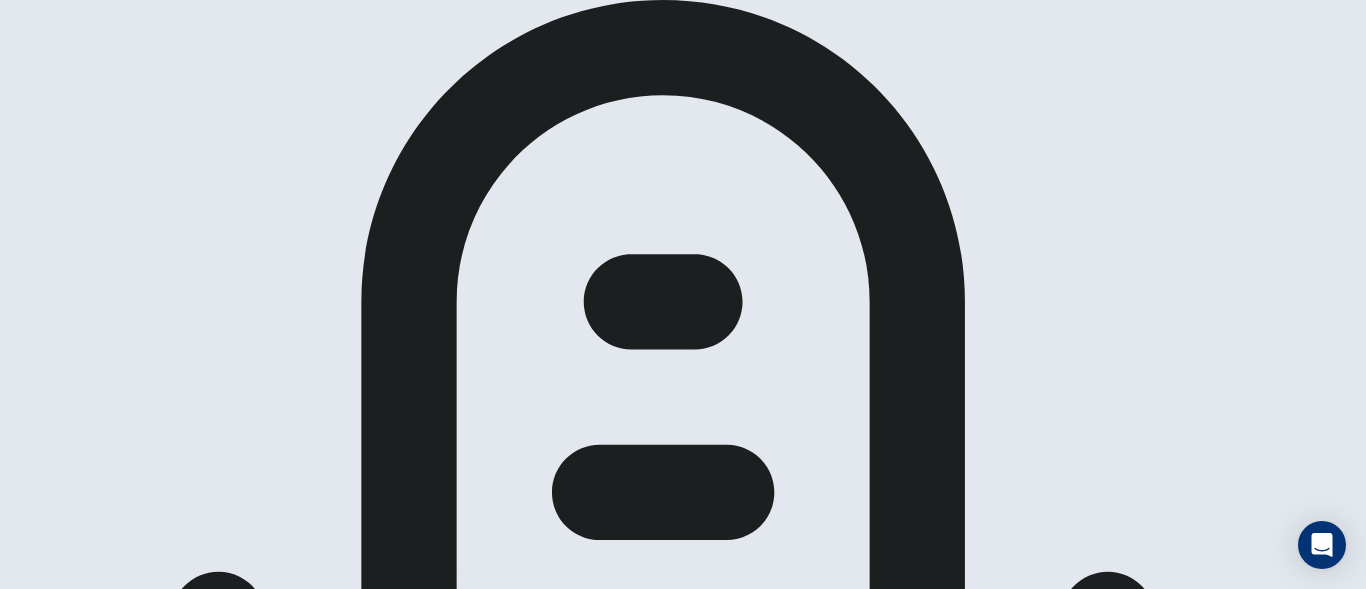 click on "Stop   Recording" at bounding box center [683, 1907] 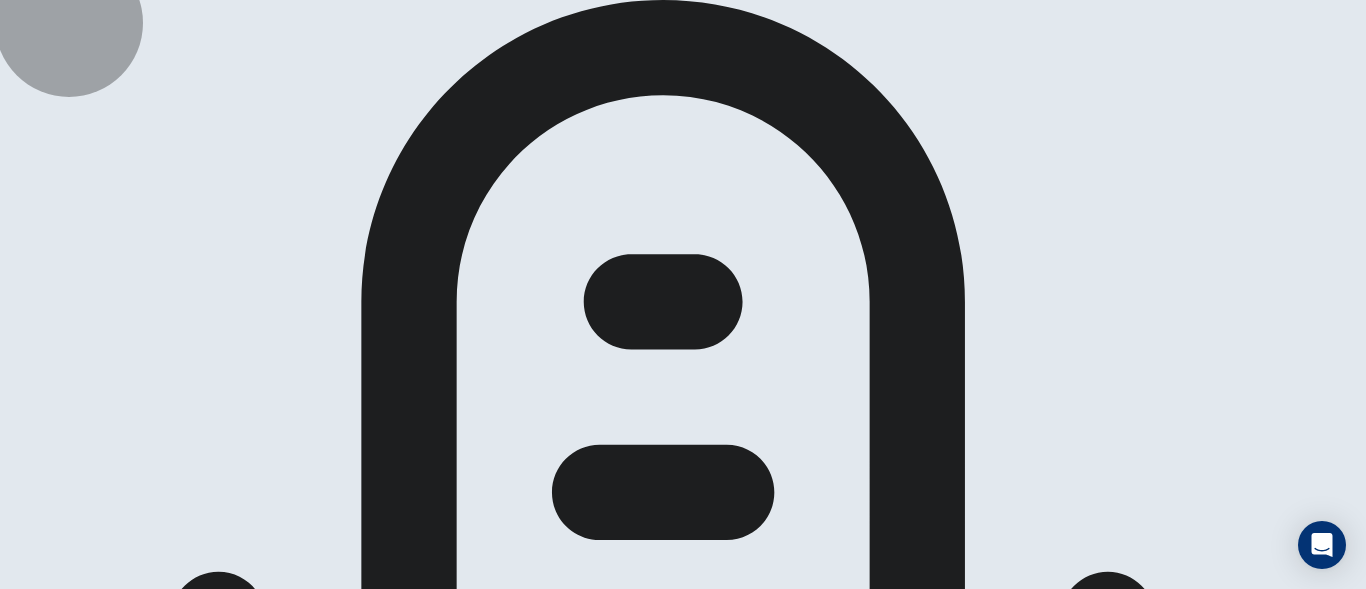 click on "Continue" at bounding box center (28, 1482) 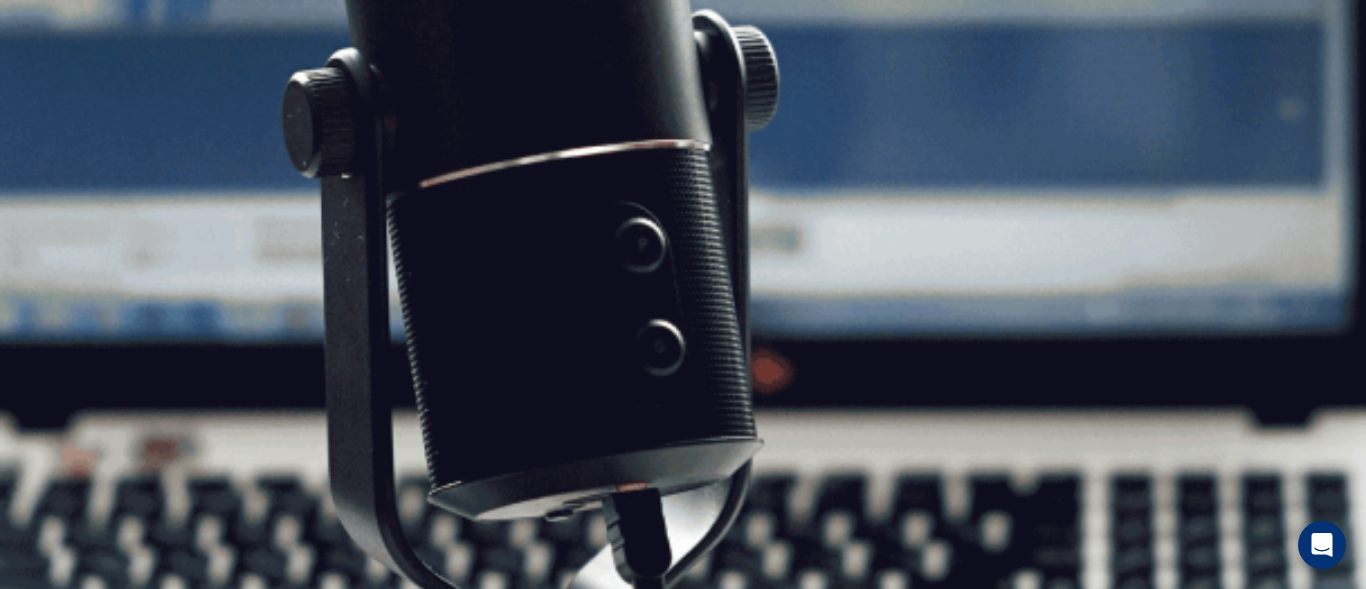 drag, startPoint x: 1355, startPoint y: 295, endPoint x: 1360, endPoint y: 335, distance: 40.311287 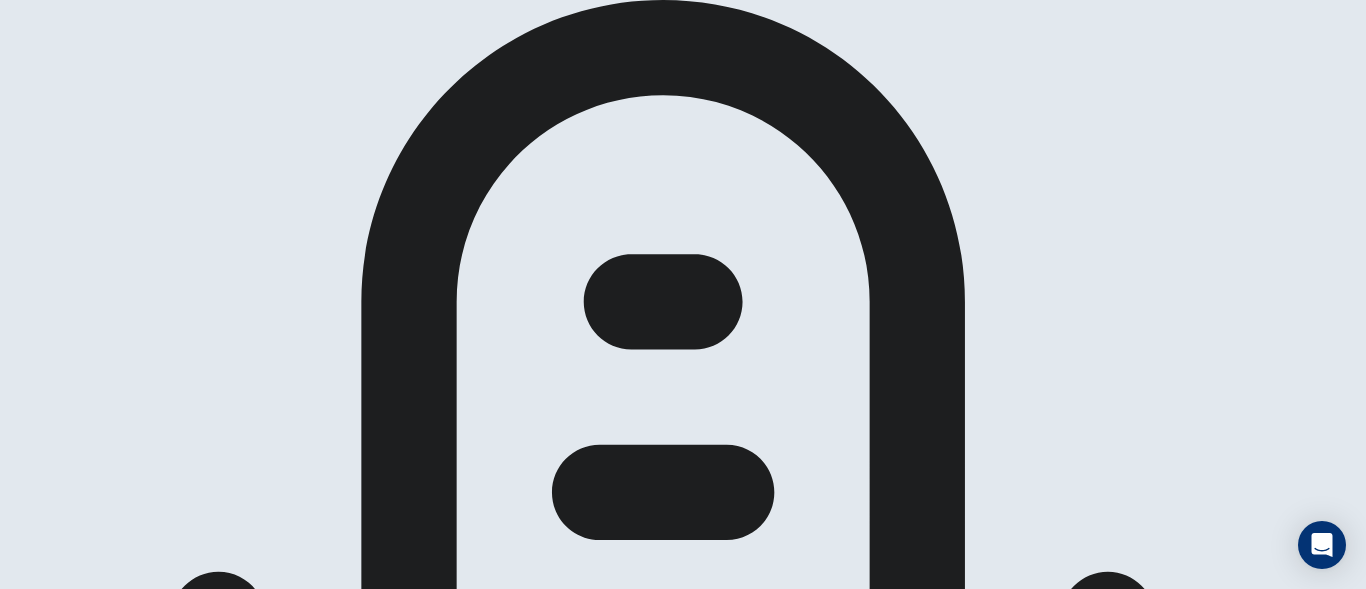 click at bounding box center (683, 3546) 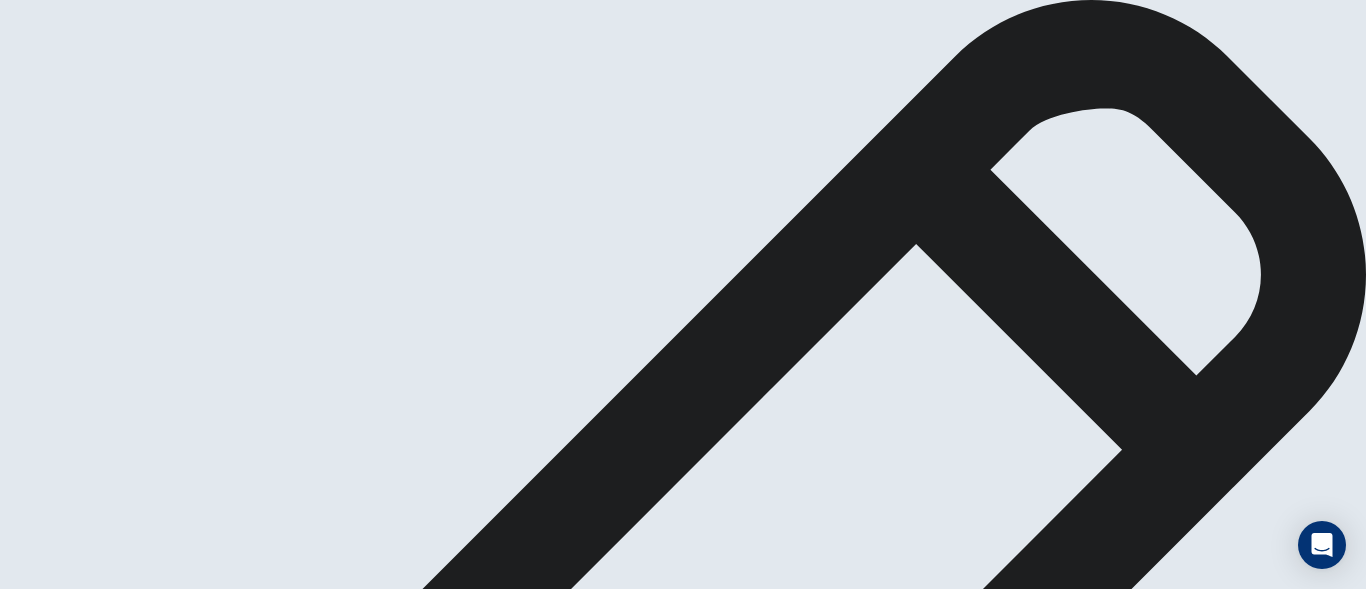 scroll, scrollTop: 74, scrollLeft: 0, axis: vertical 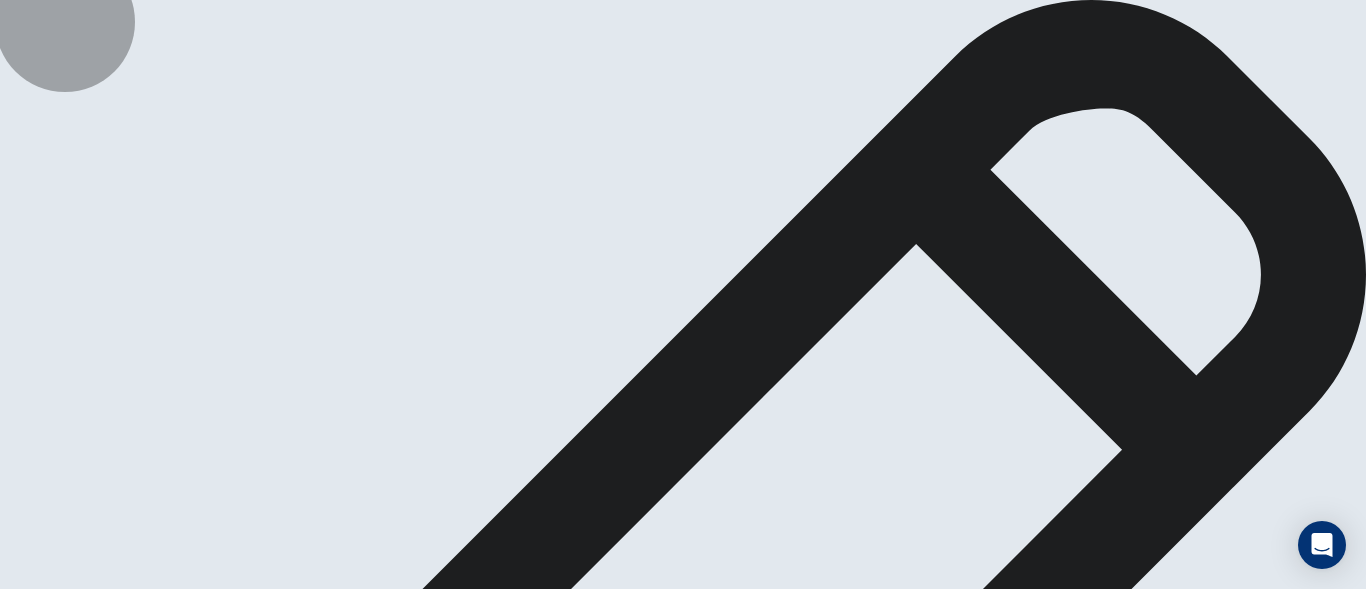 click on "Continue" at bounding box center [28, 1482] 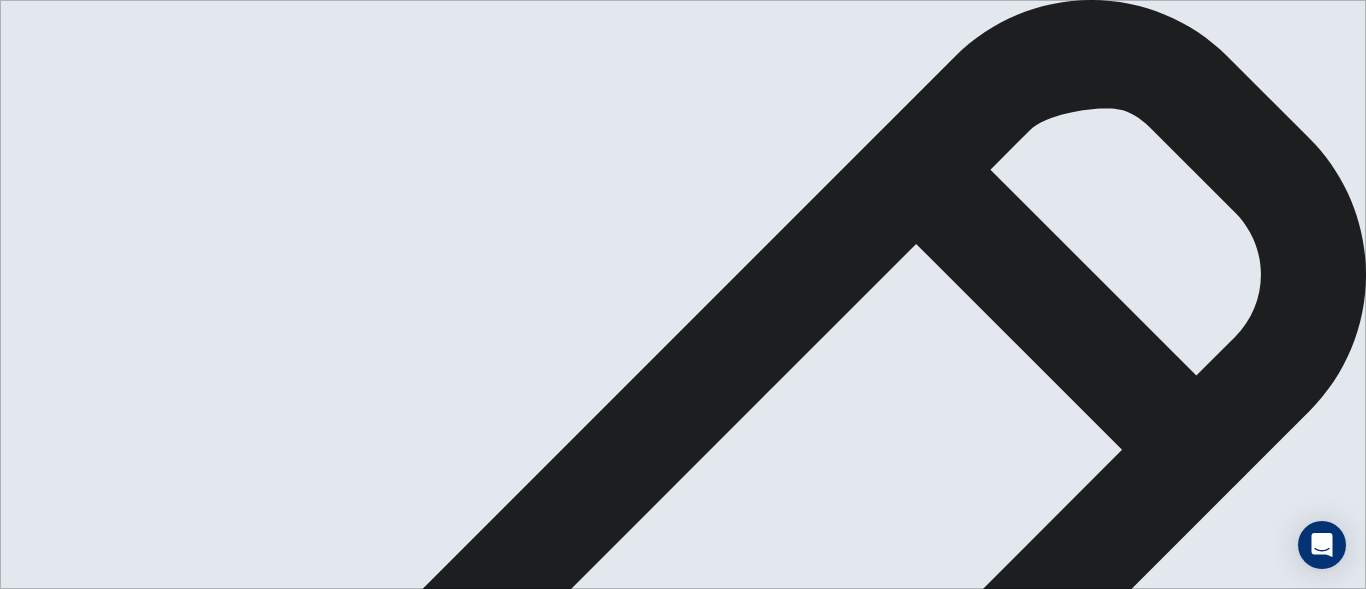 scroll, scrollTop: 314, scrollLeft: 0, axis: vertical 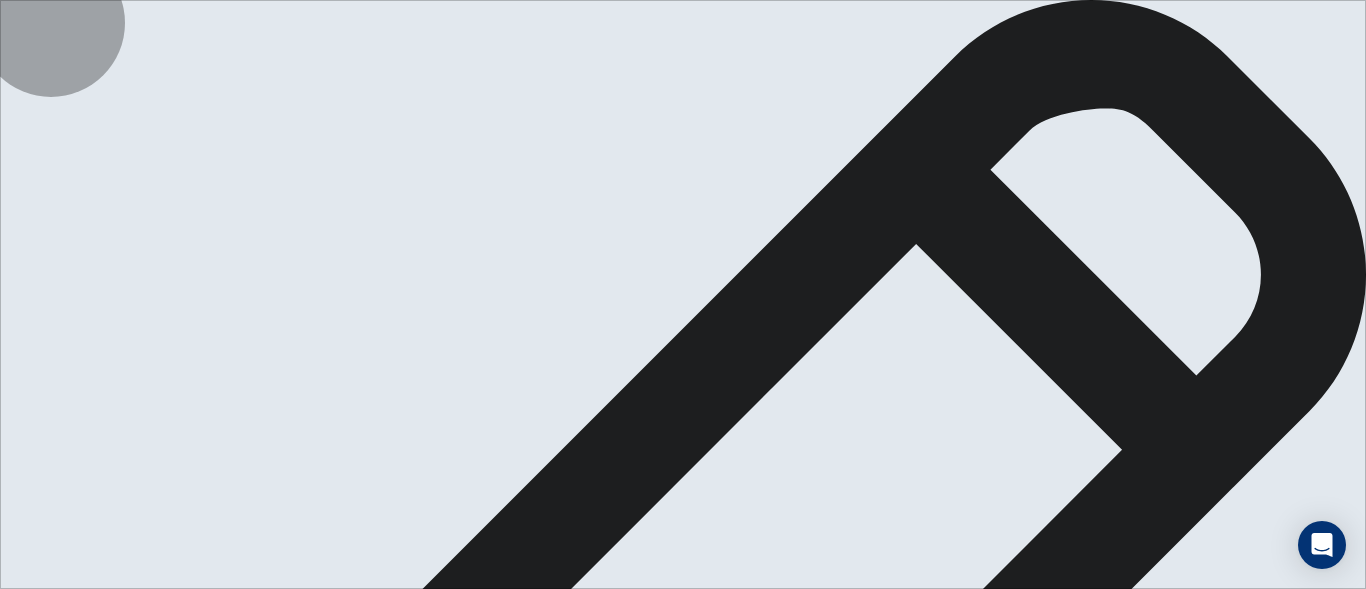 click on "Continue" at bounding box center [28, 1506] 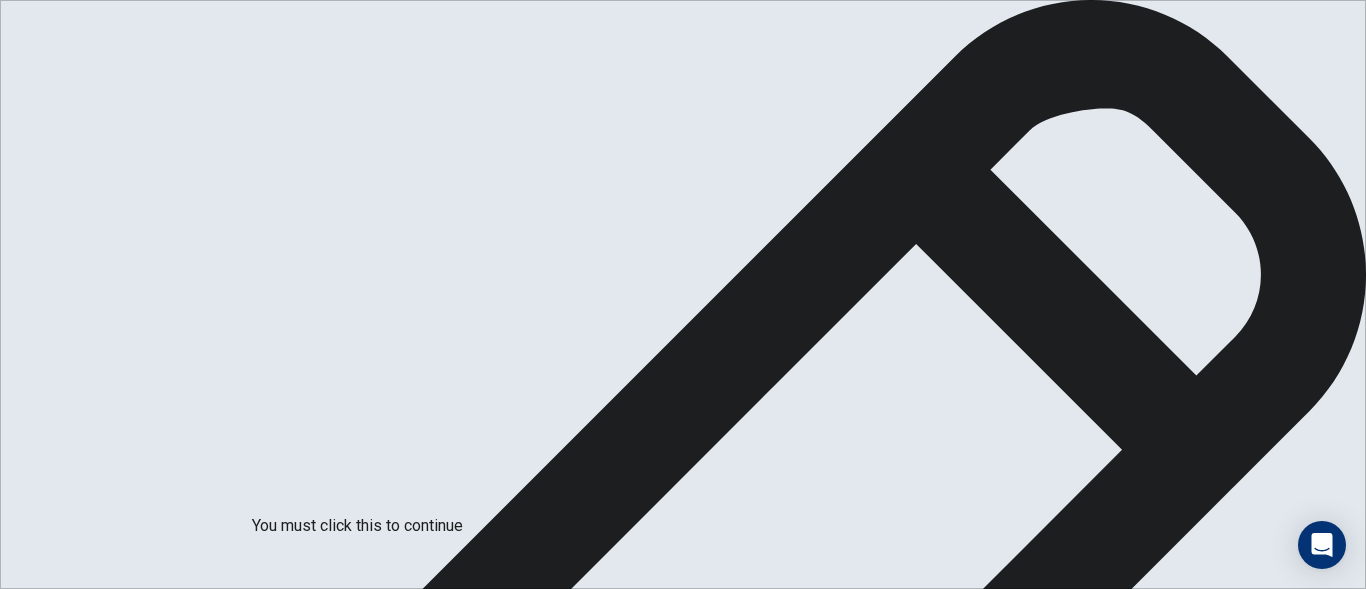 click at bounding box center [6, 2106] 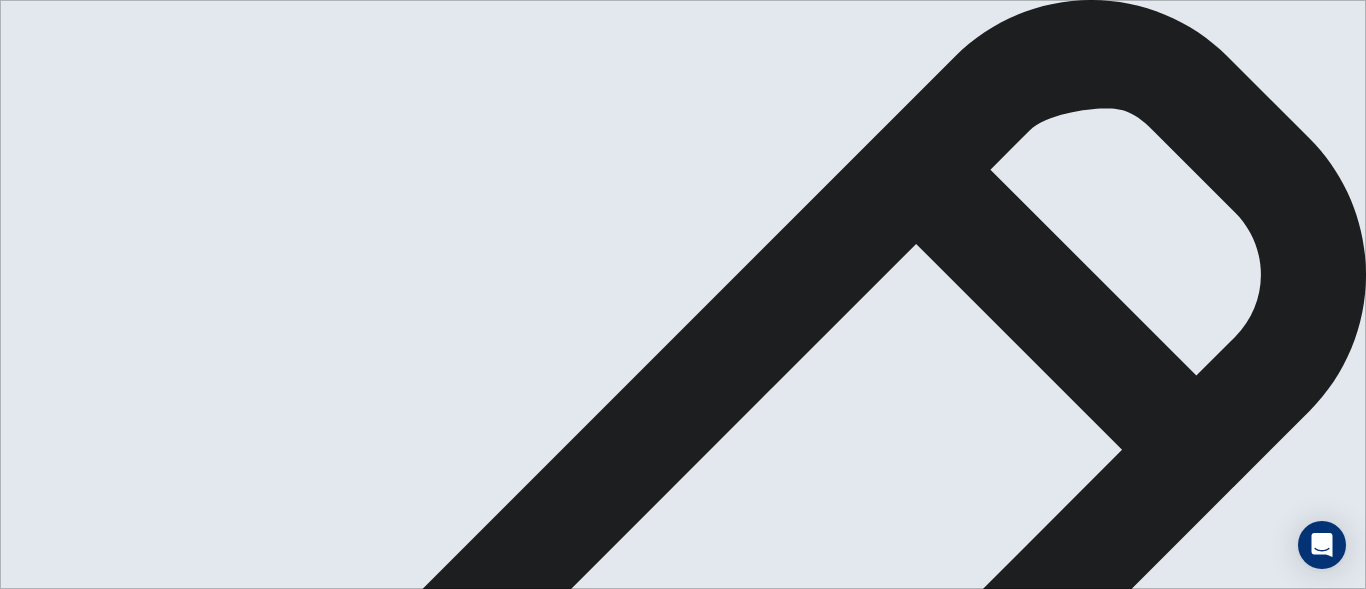 click at bounding box center [683, 589] 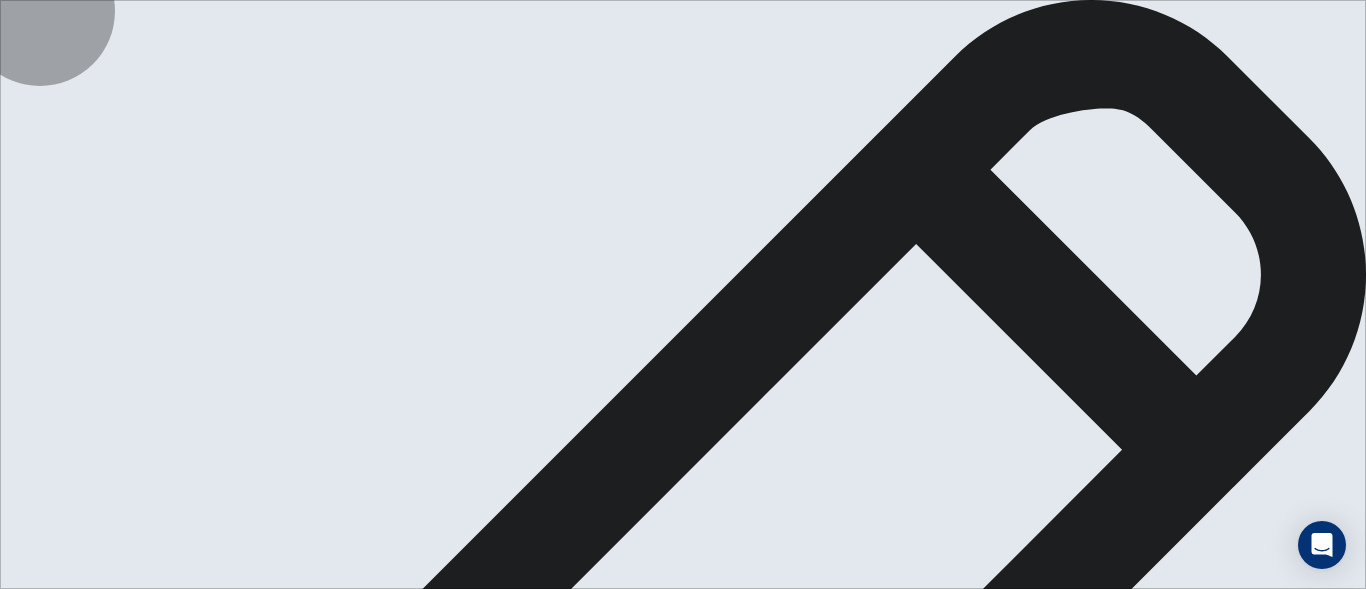 click on "Continue" at bounding box center (76, 2132) 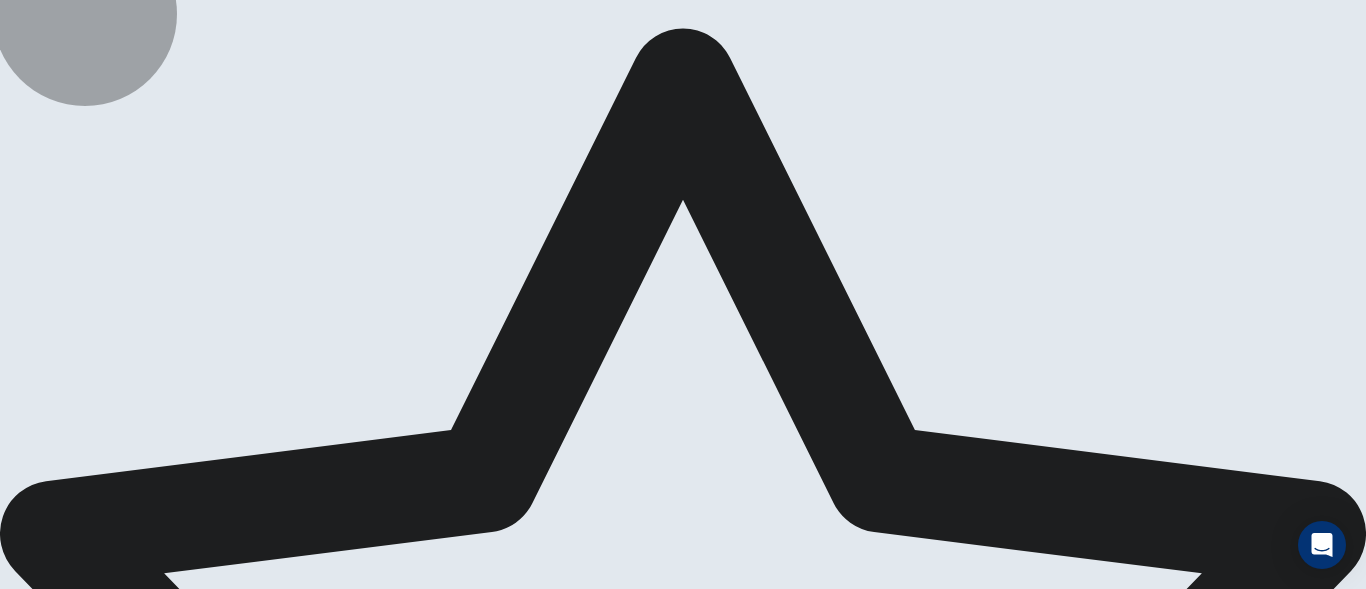 click on "Analysis" at bounding box center (29, 1505) 